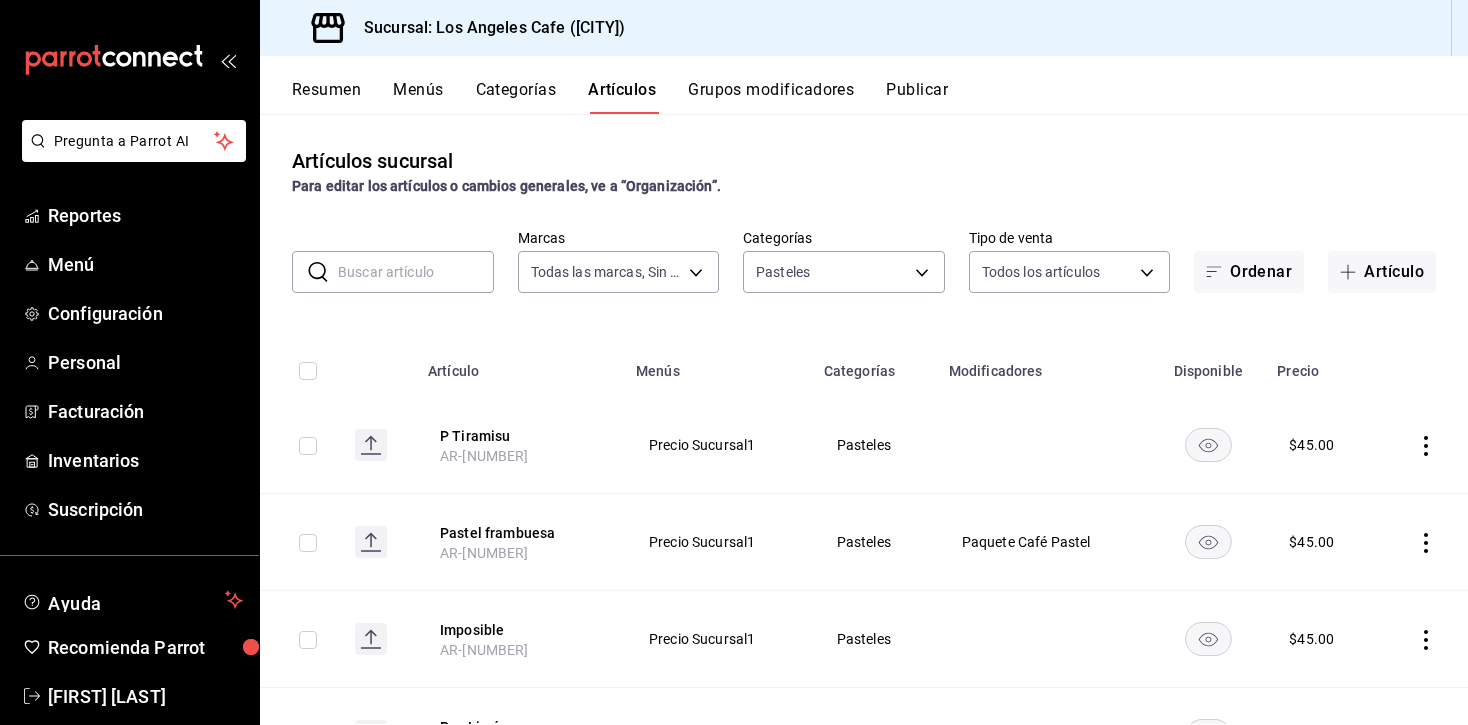 scroll, scrollTop: 0, scrollLeft: 0, axis: both 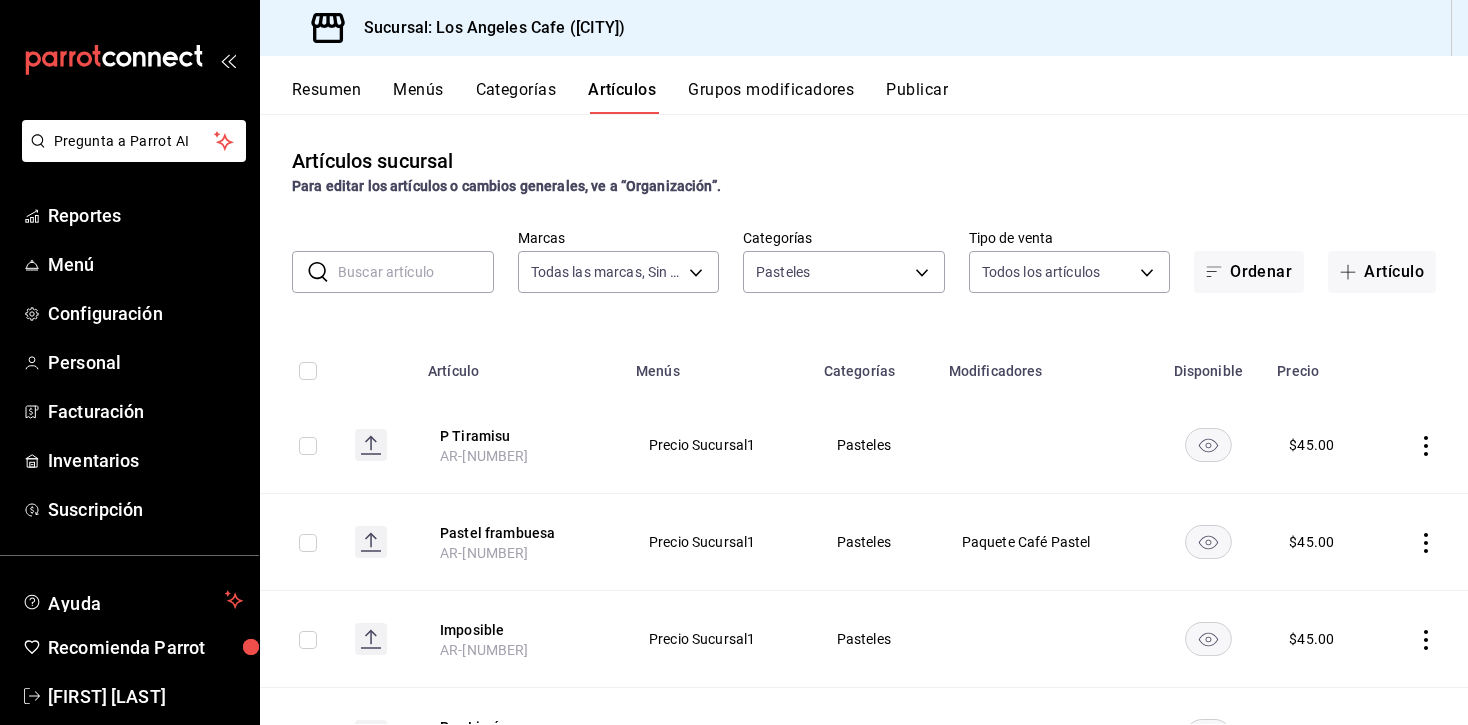 click at bounding box center (416, 272) 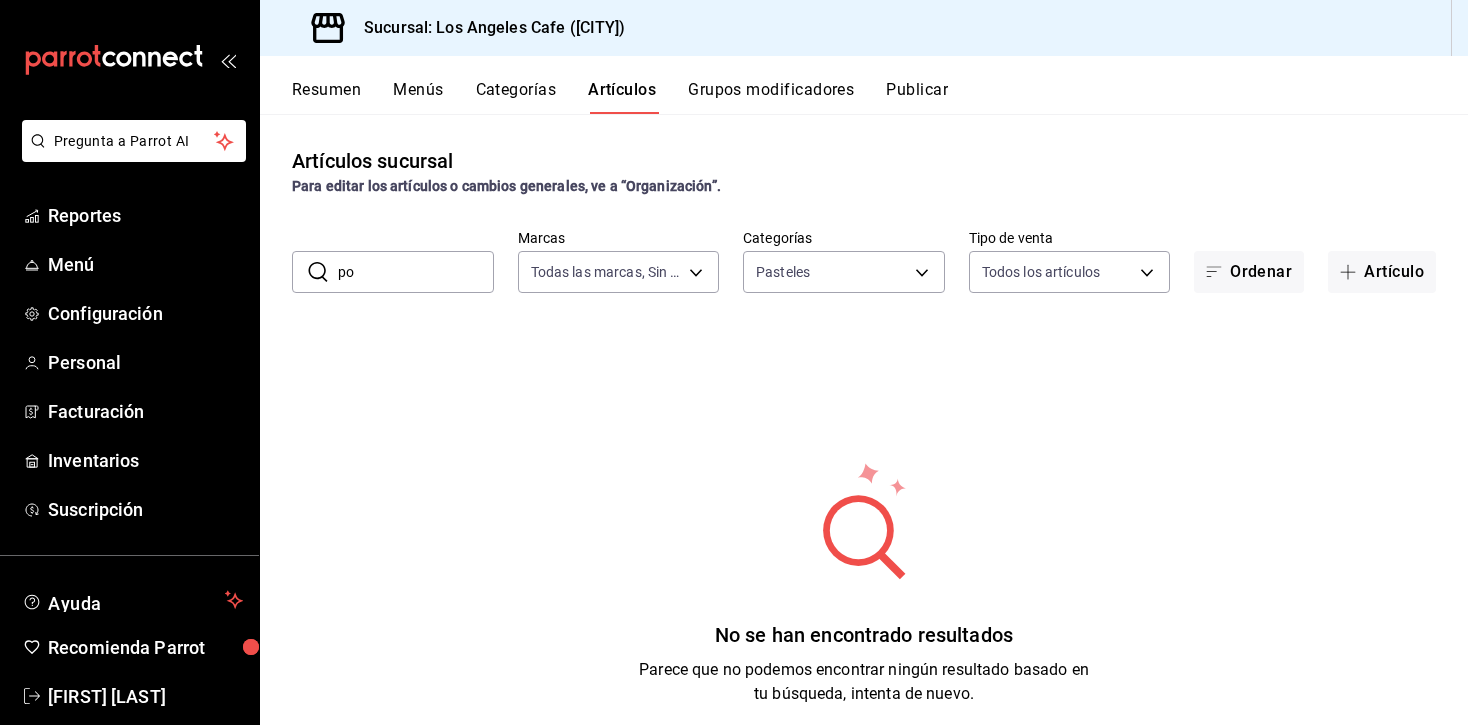type on "p" 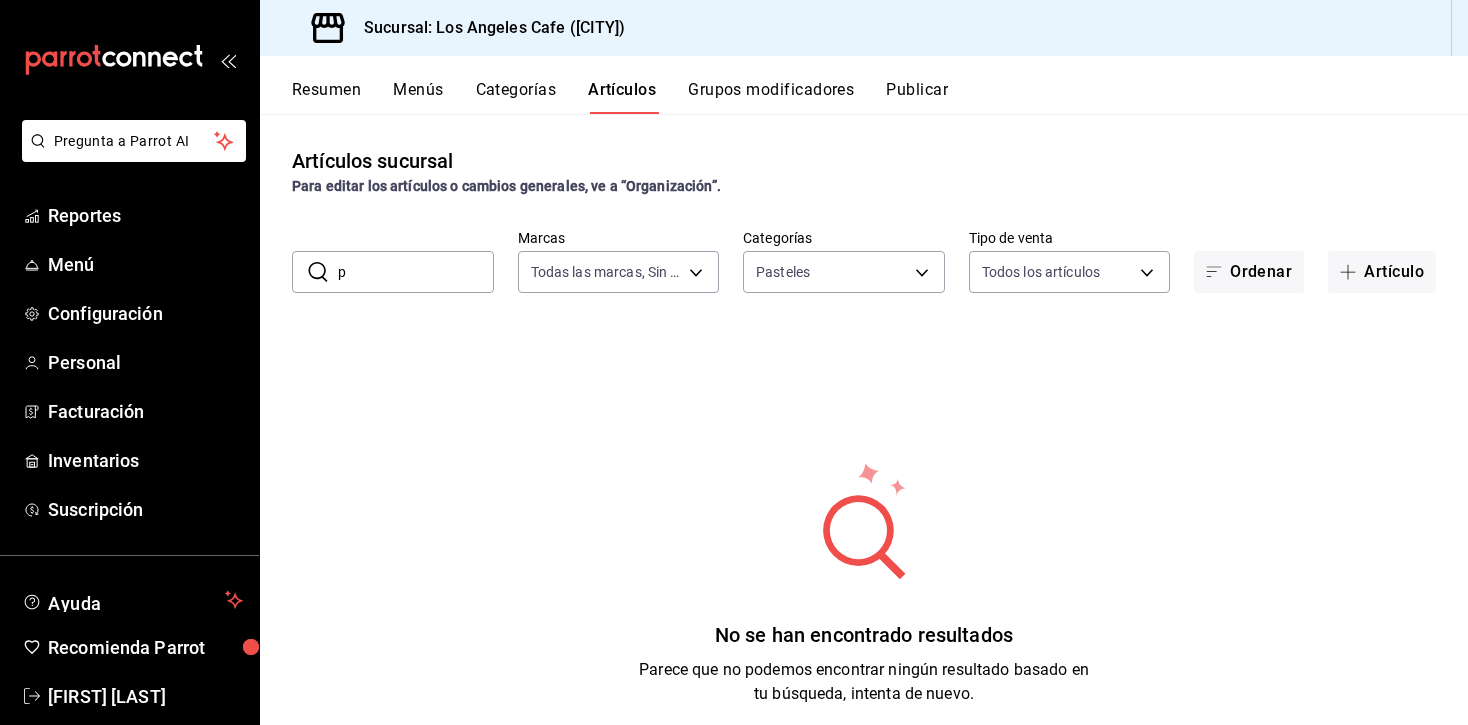 type 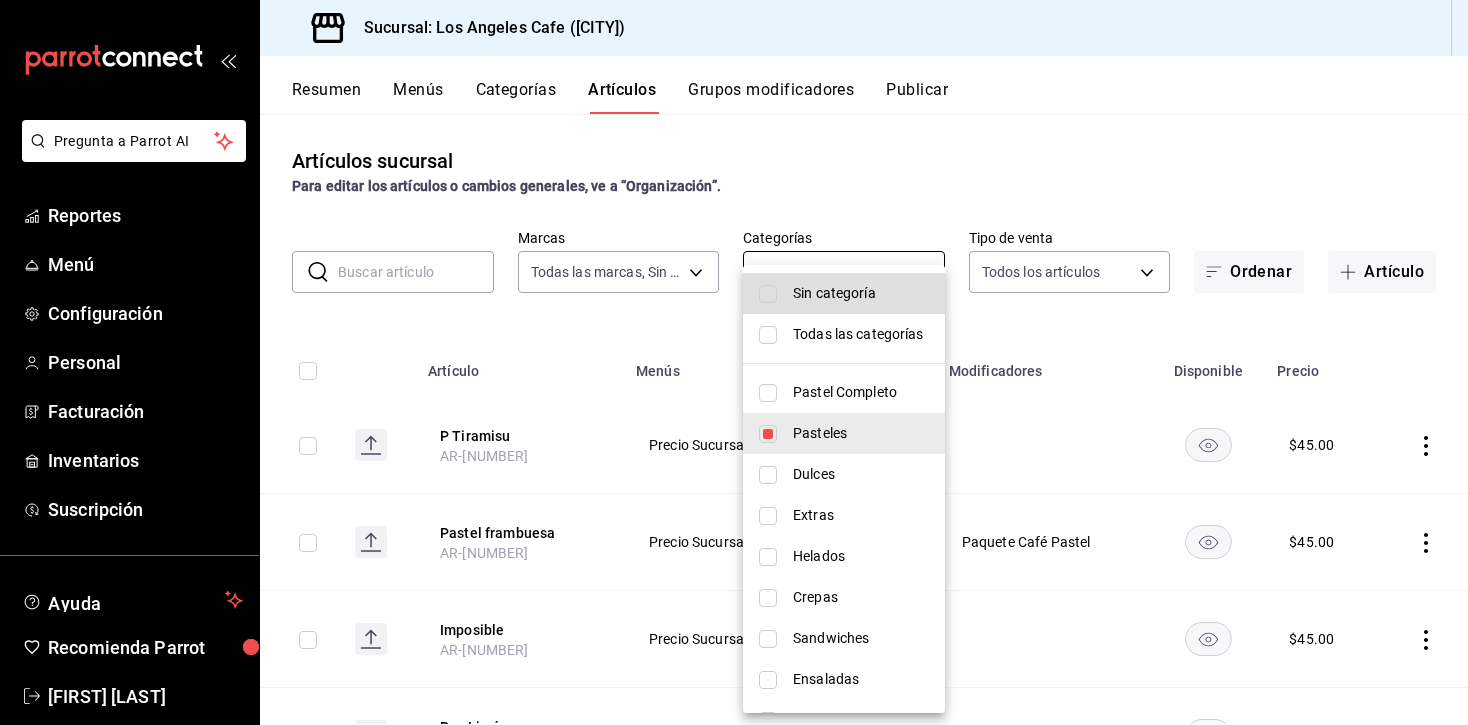 click on "Pregunta a Parrot AI Reportes   Menú   Configuración   Personal   Facturación   Inventarios   Suscripción   Ayuda Recomienda Parrot   [FIRST] [LAST]   Sugerir nueva función   Sucursal: Los Angeles Cafe ([CITY]) Resumen Menús Categorías Artículos Grupos modificadores Publicar Artículos sucursal Para editar los artículos o cambios generales, ve a “Organización”. ​ ​ Marcas Todas las marcas, Sin marca [UUID] Categorías Pasteles [UUID] Tipo de venta Todos los artículos ALL Ordenar Artículo Artículo Menús Categorías Modificadores Disponible Precio P Tiramisu AR-[NUMBER] Precio Sucursal1 Pasteles $ 45.00 Pastel frambuesa AR-[NUMBER] Precio Sucursal1 Pasteles Paquete Café Pastel $ 45.00 Imposible AR-[NUMBER] Precio Sucursal1 Pasteles $ 45.00 Pay Limón AR-[NUMBER] Precio Sucursal1 Pasteles Paquete Café Pastel $ 45.00 Pastel 4 Chocolates AR-[NUMBER] Precio Sucursal1 Pasteles $ 58.00 Pastel 3L Nata AR-[NUMBER] $ 58.00" at bounding box center (734, 362) 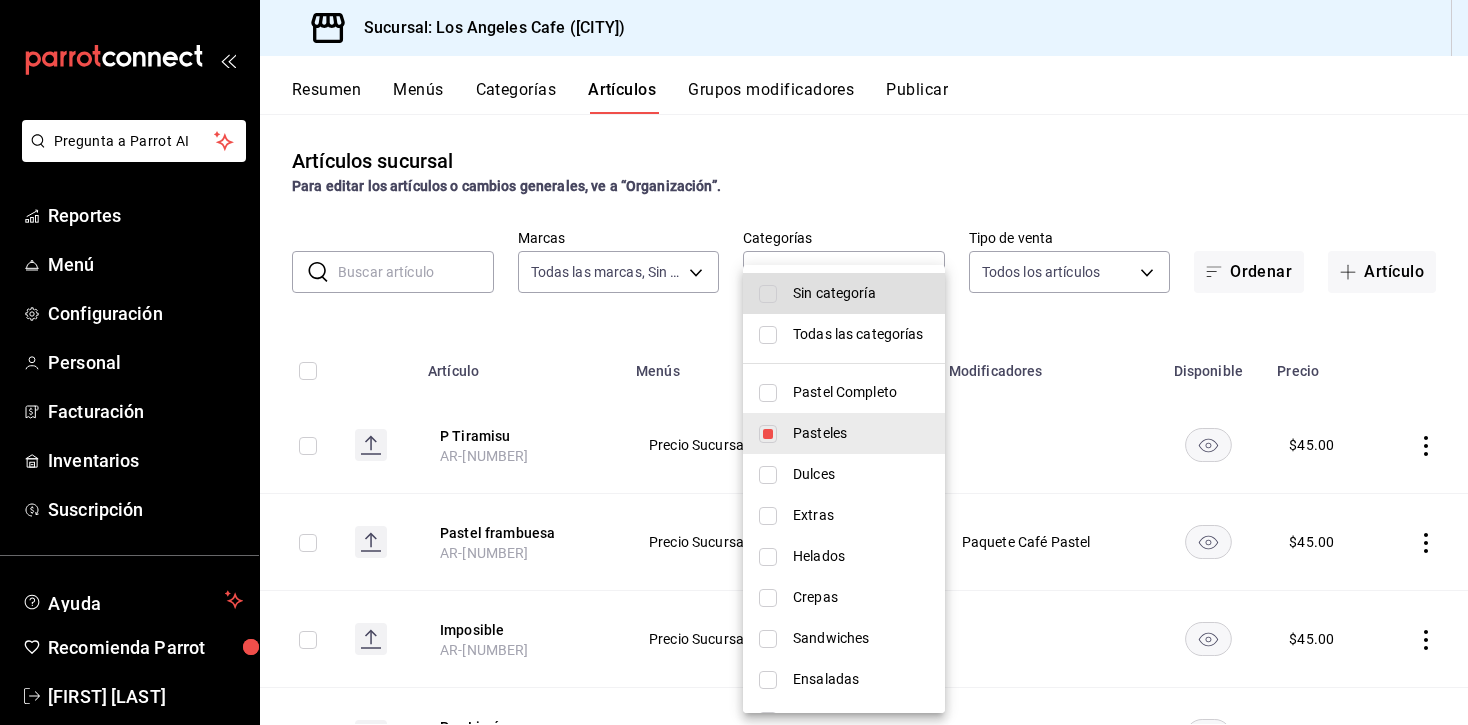 click on "Todas las categorías" at bounding box center [844, 334] 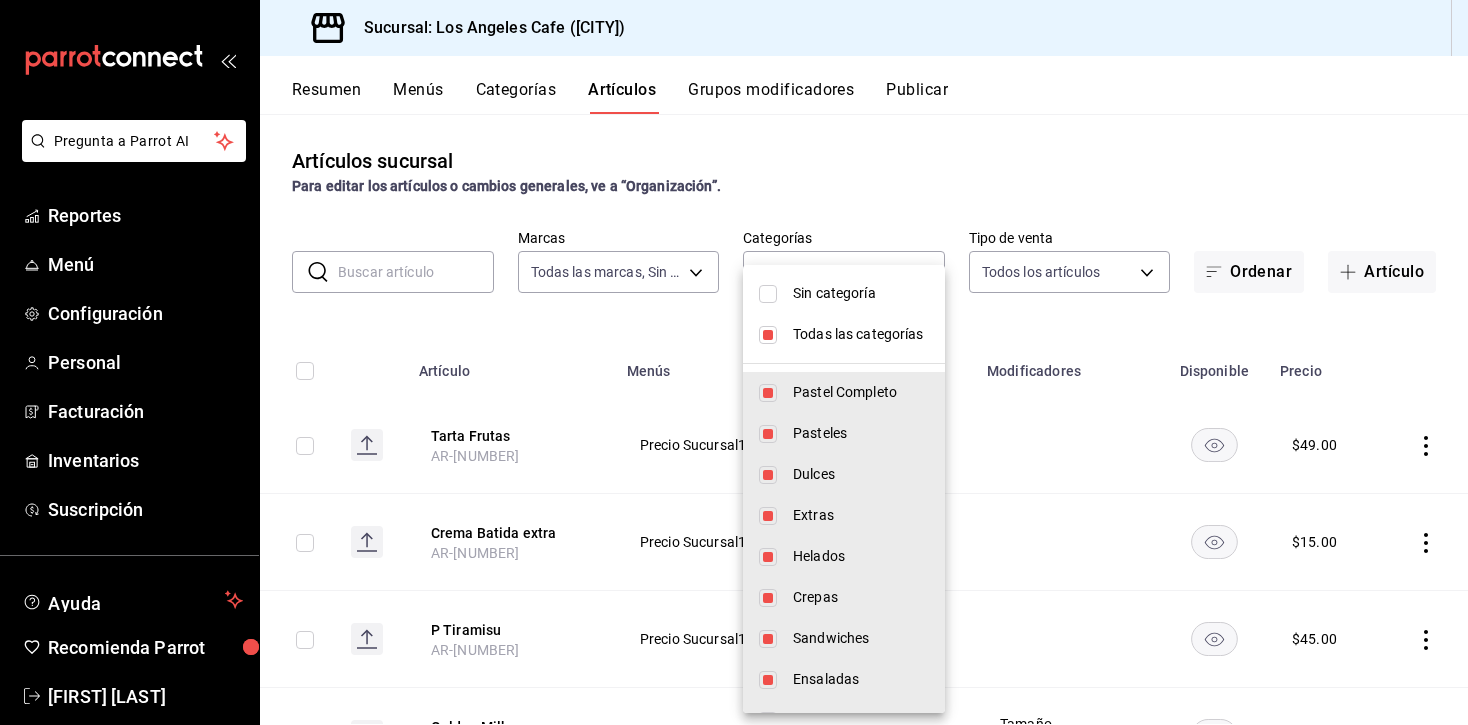 click at bounding box center [734, 362] 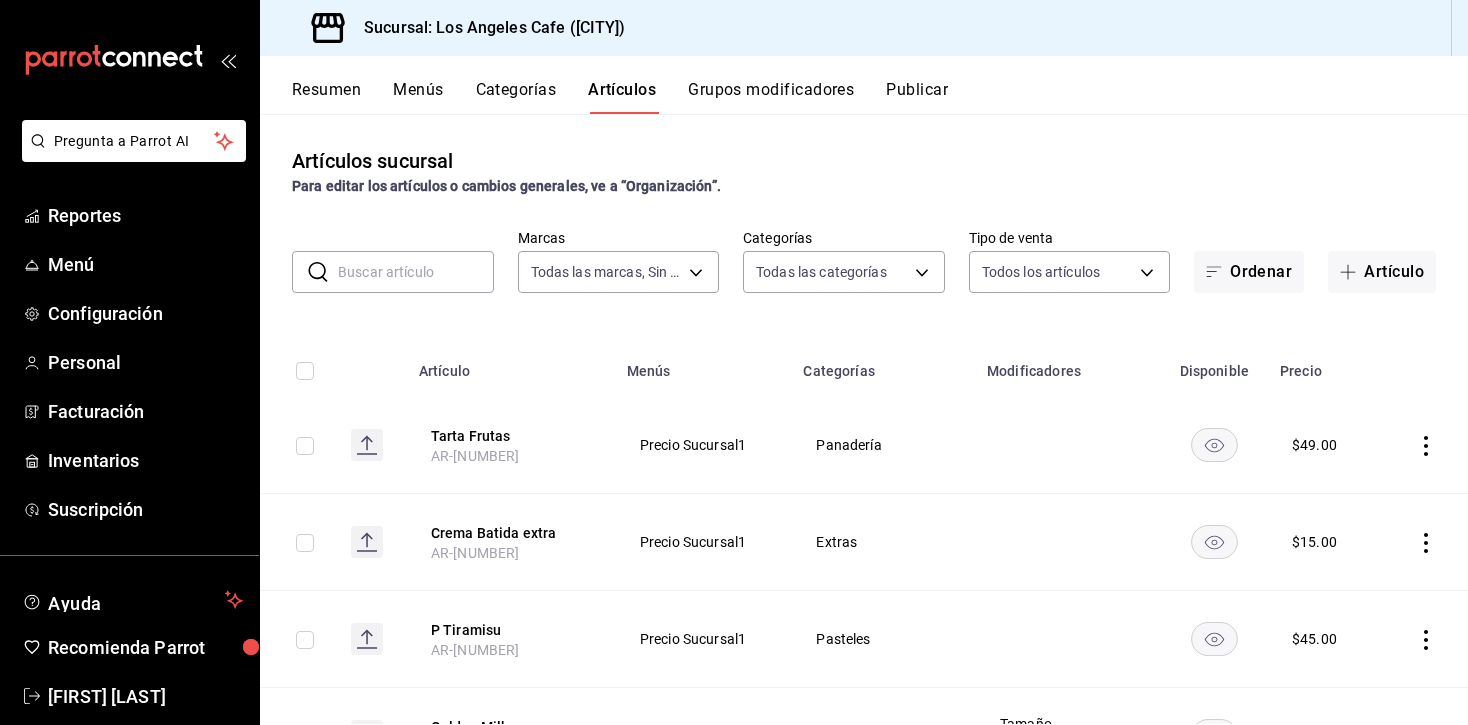 click at bounding box center (416, 272) 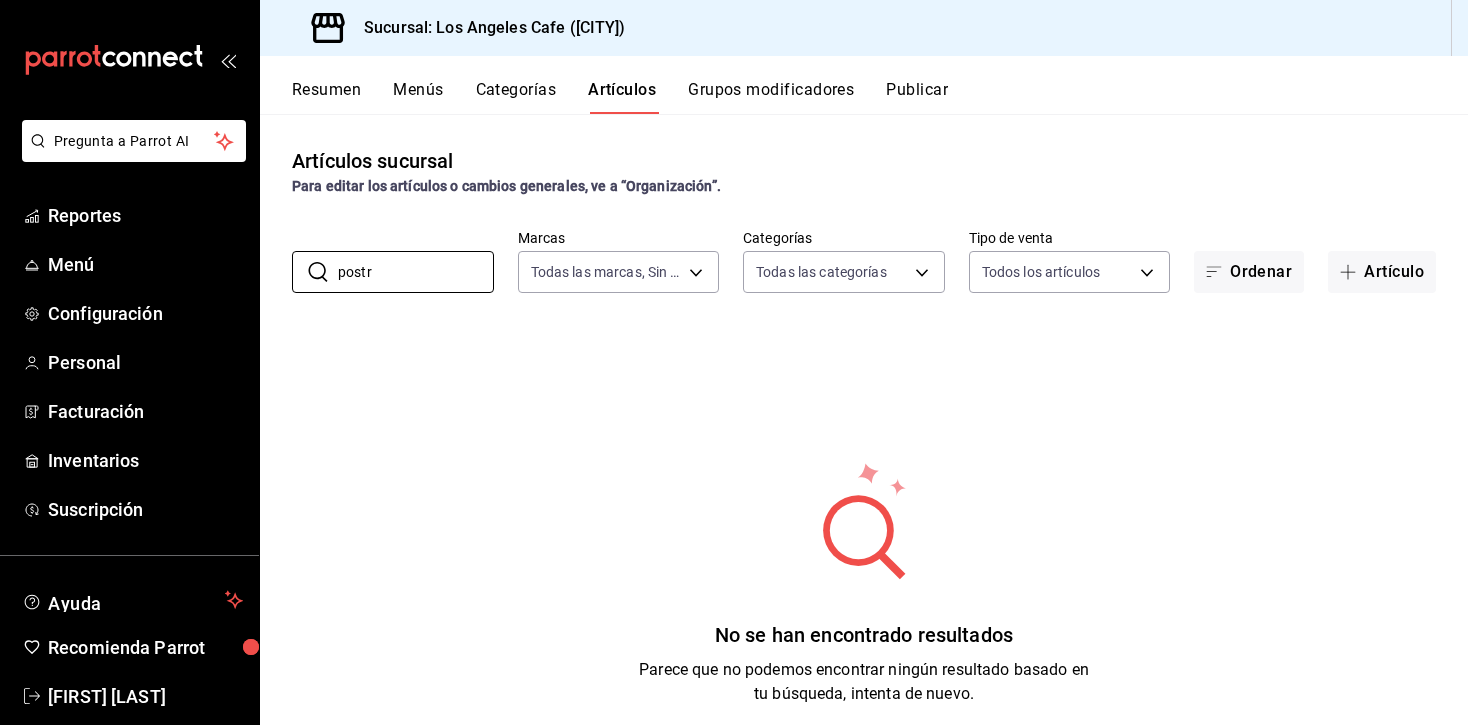 type on "postr" 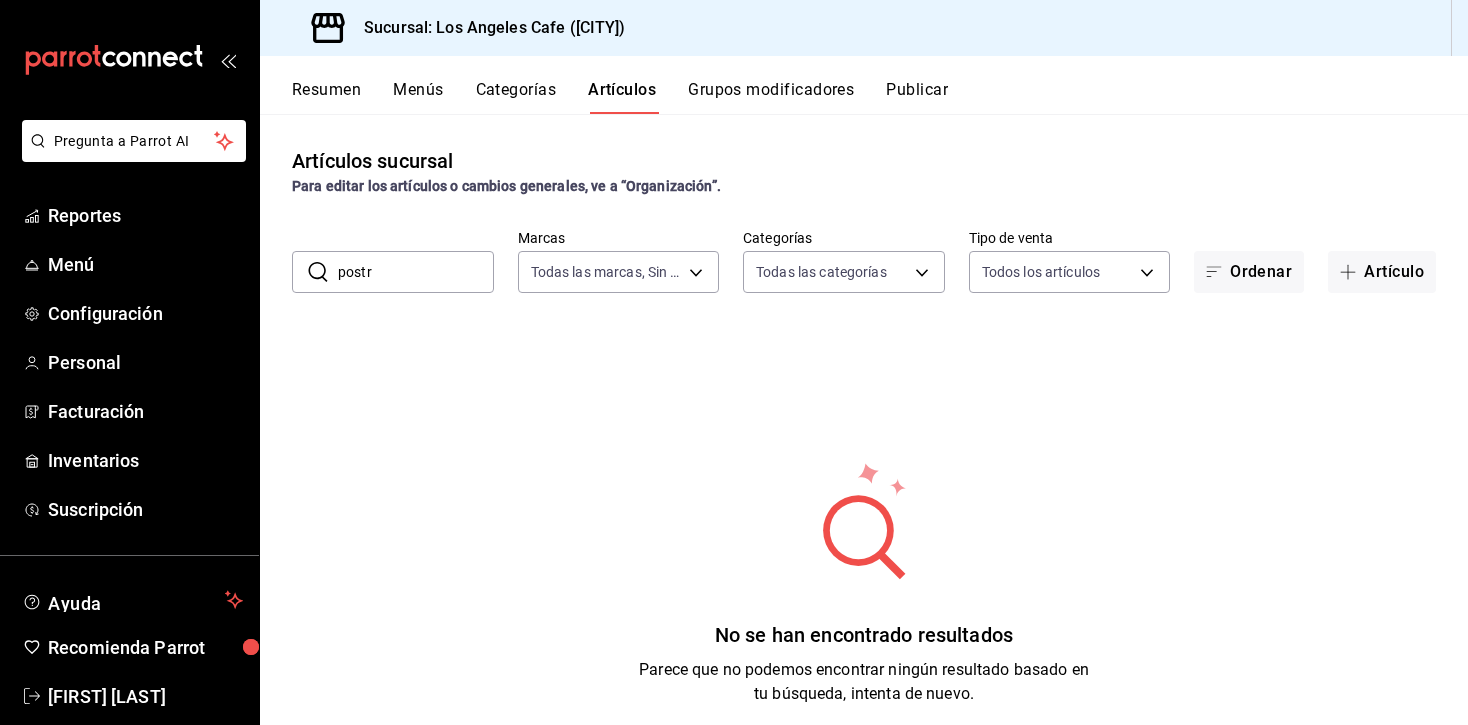 click on "Categorías" at bounding box center [516, 97] 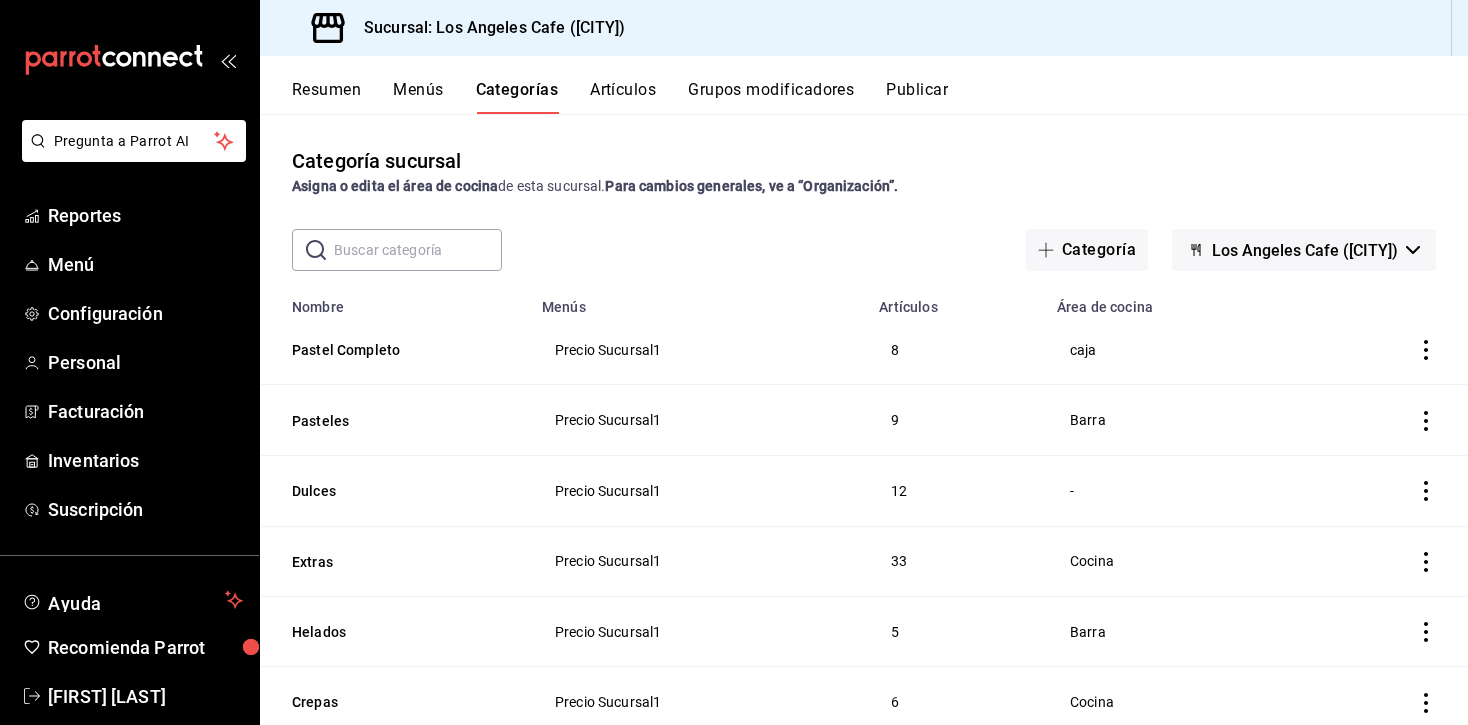 click on "Artículos" at bounding box center [623, 97] 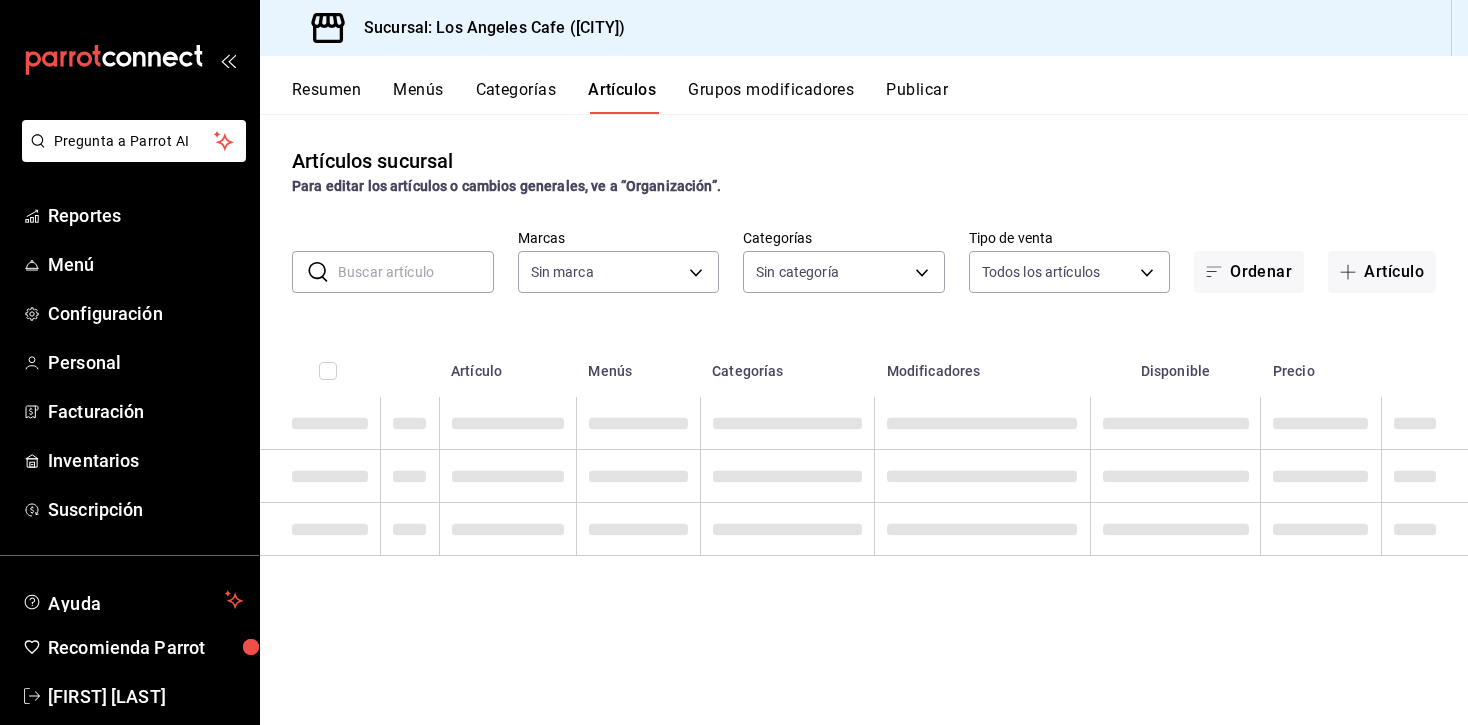 type on "[UUID]" 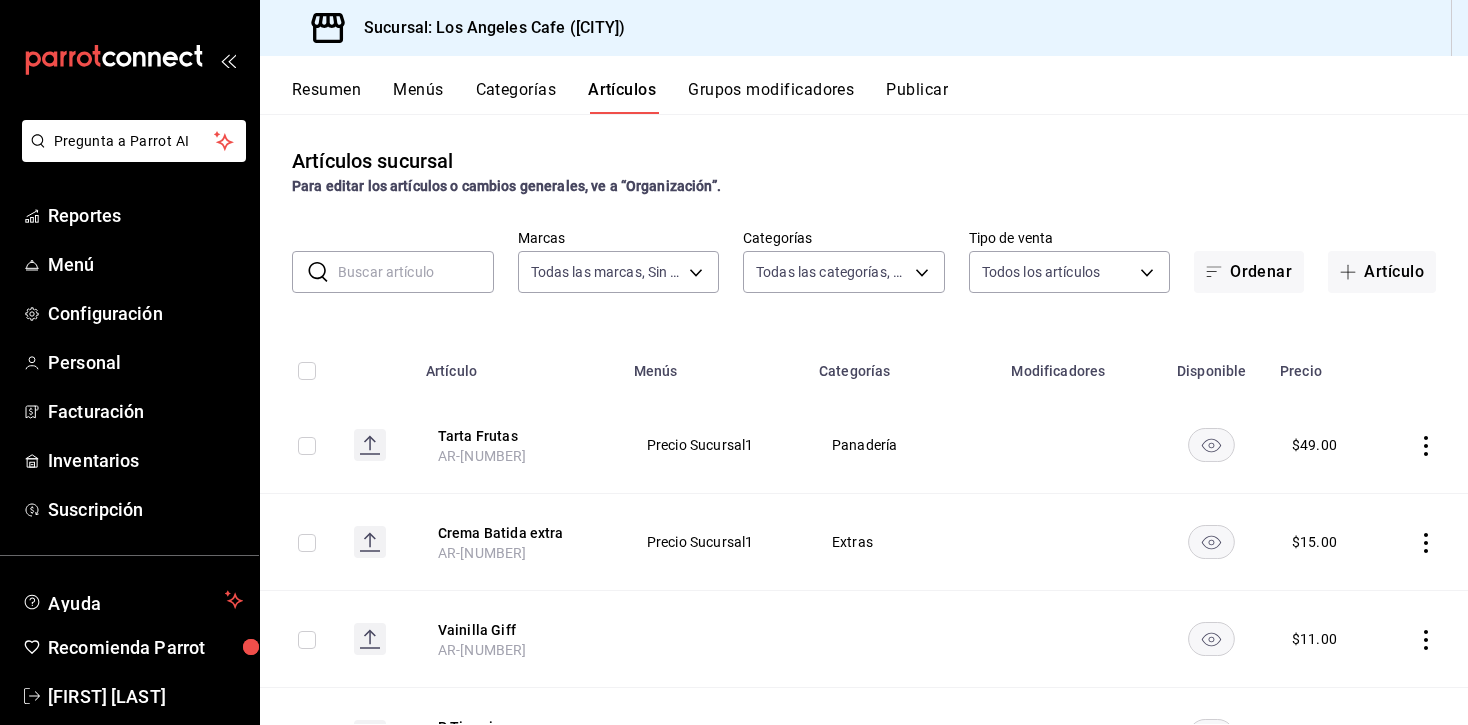 click at bounding box center (416, 272) 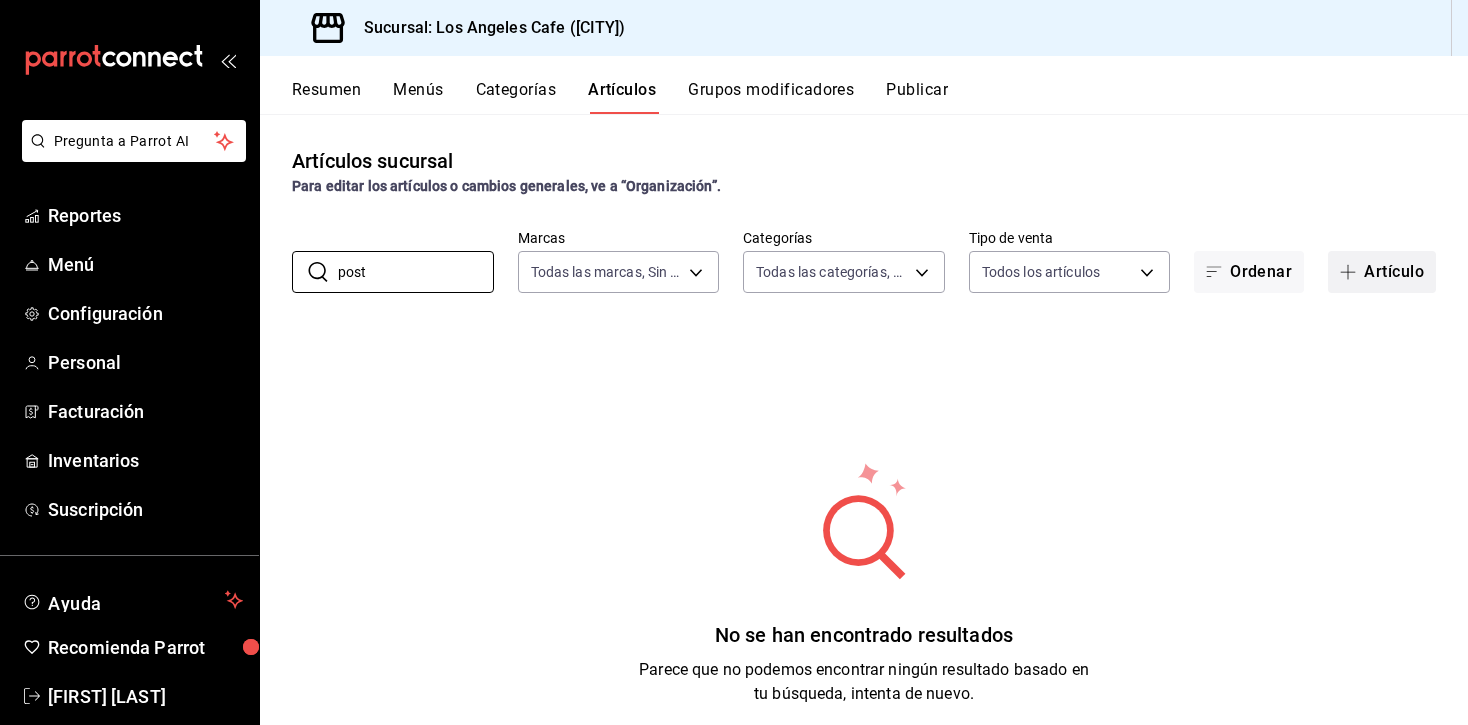 type on "post" 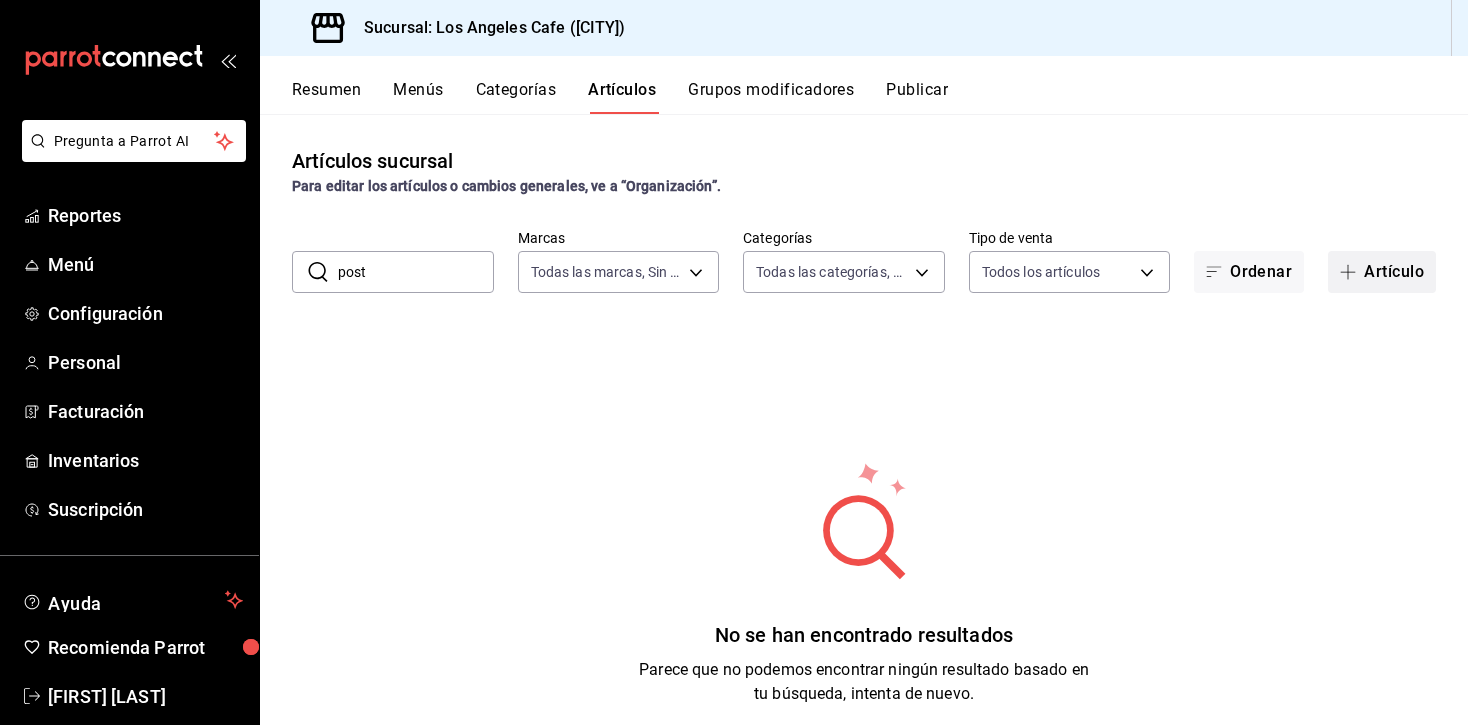 click on "Artículo" at bounding box center [1382, 272] 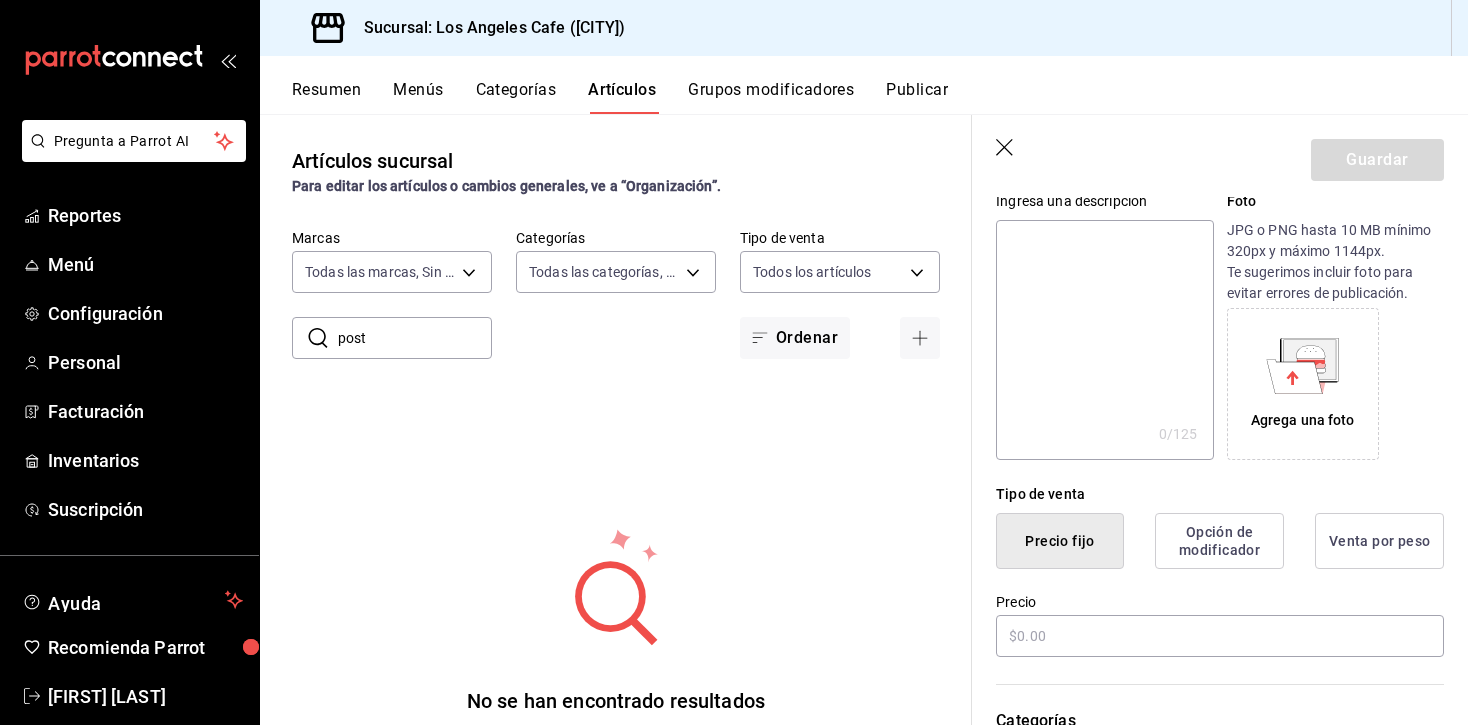 scroll, scrollTop: 215, scrollLeft: 0, axis: vertical 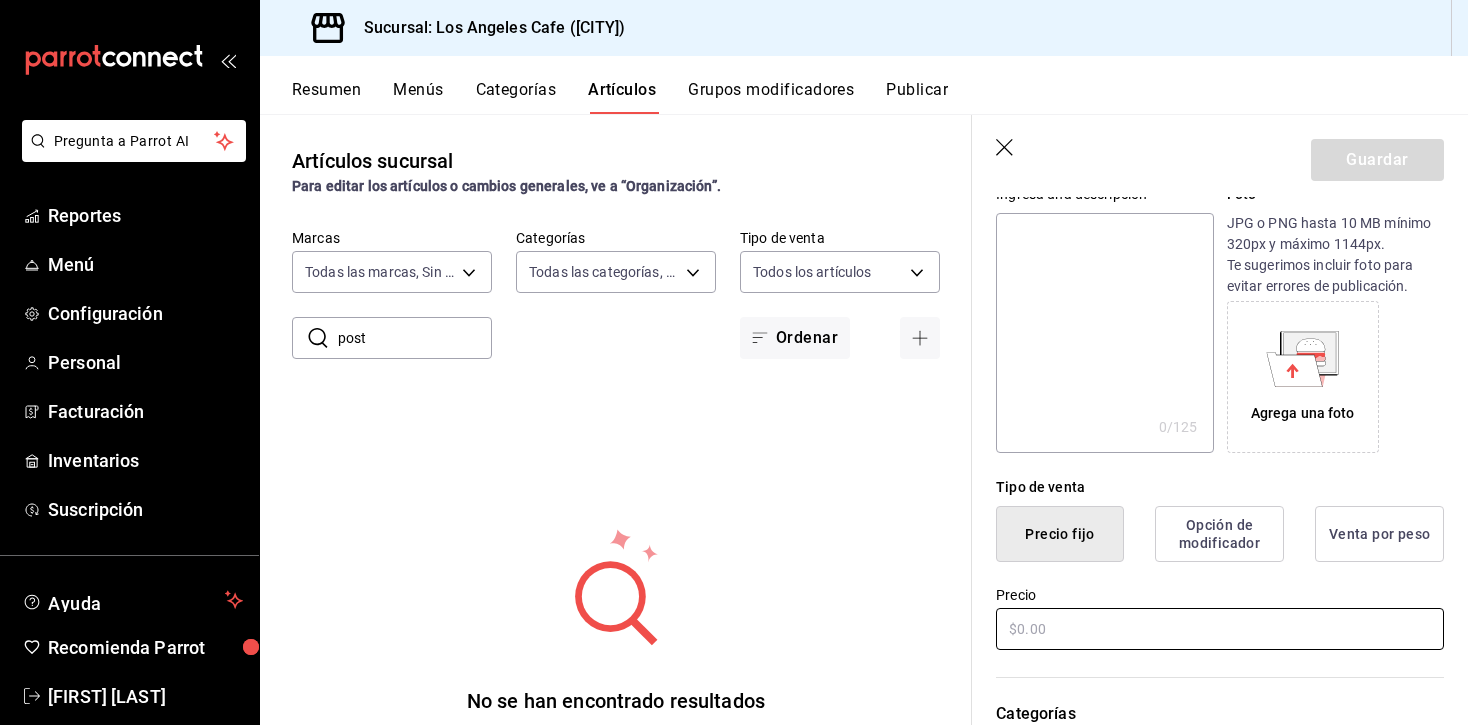 type on "Postre" 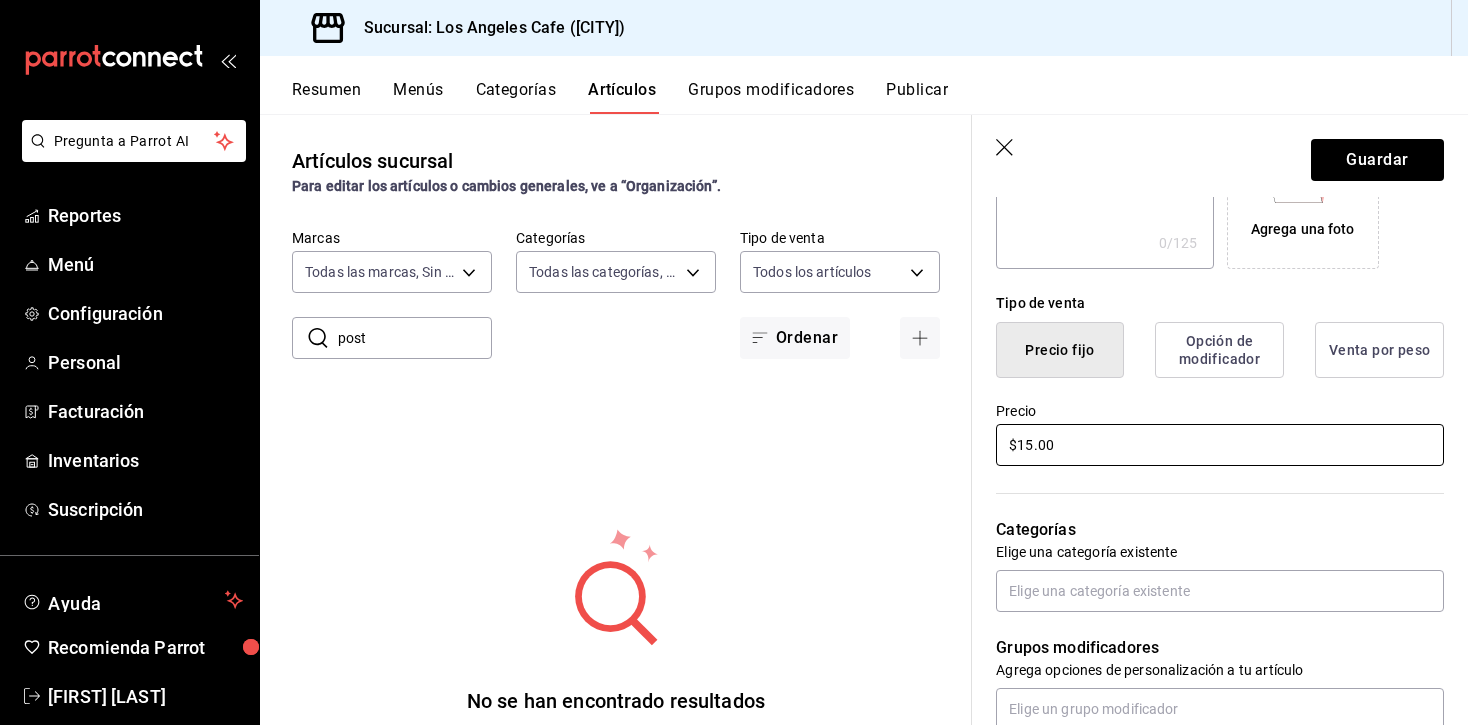 scroll, scrollTop: 400, scrollLeft: 0, axis: vertical 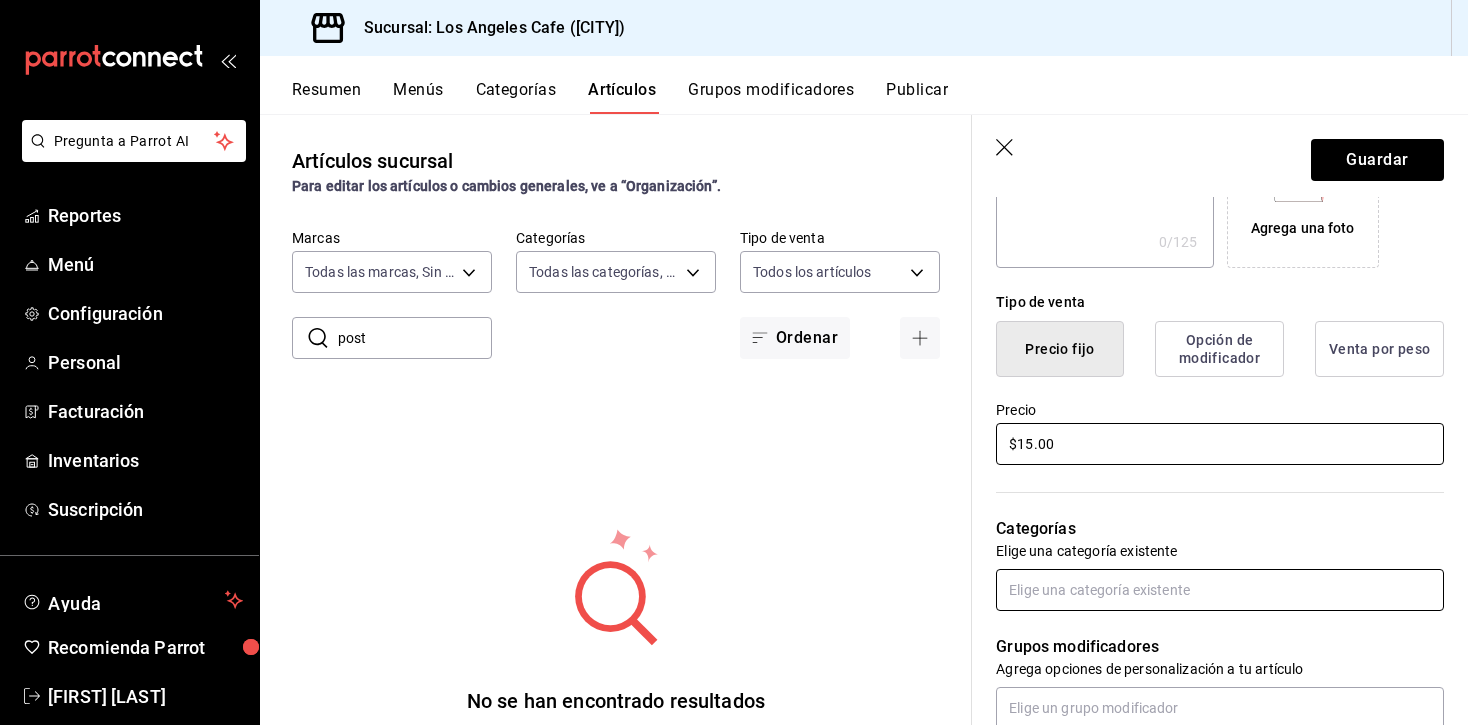 type on "$15.00" 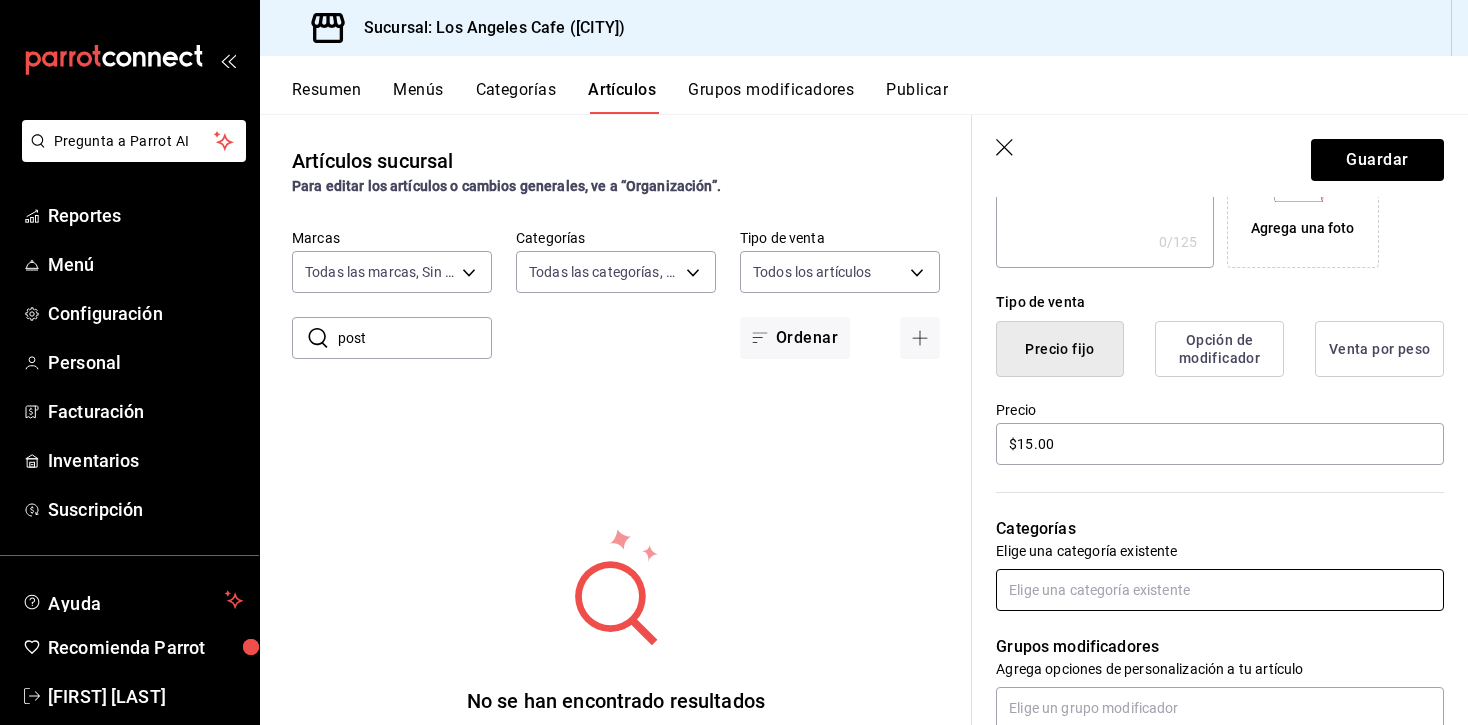 click at bounding box center (1220, 590) 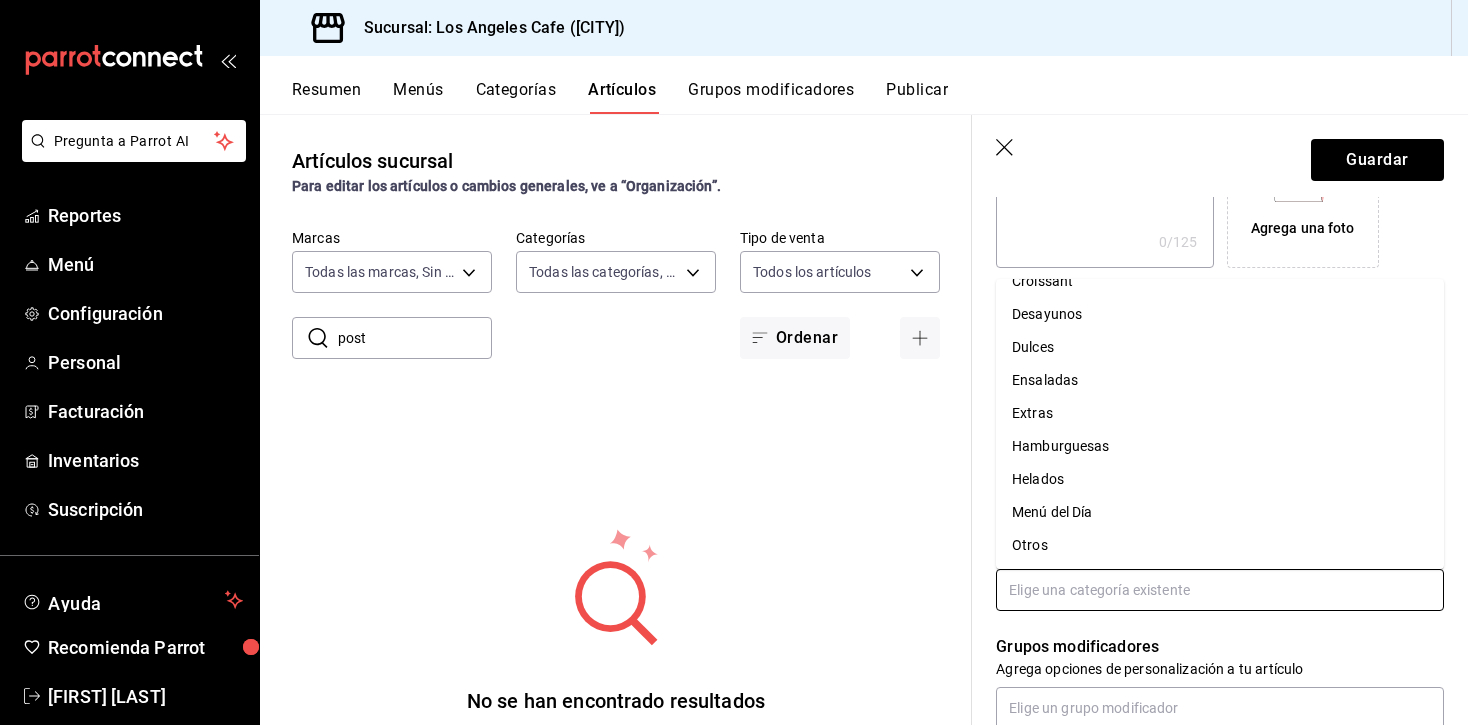 scroll, scrollTop: 160, scrollLeft: 0, axis: vertical 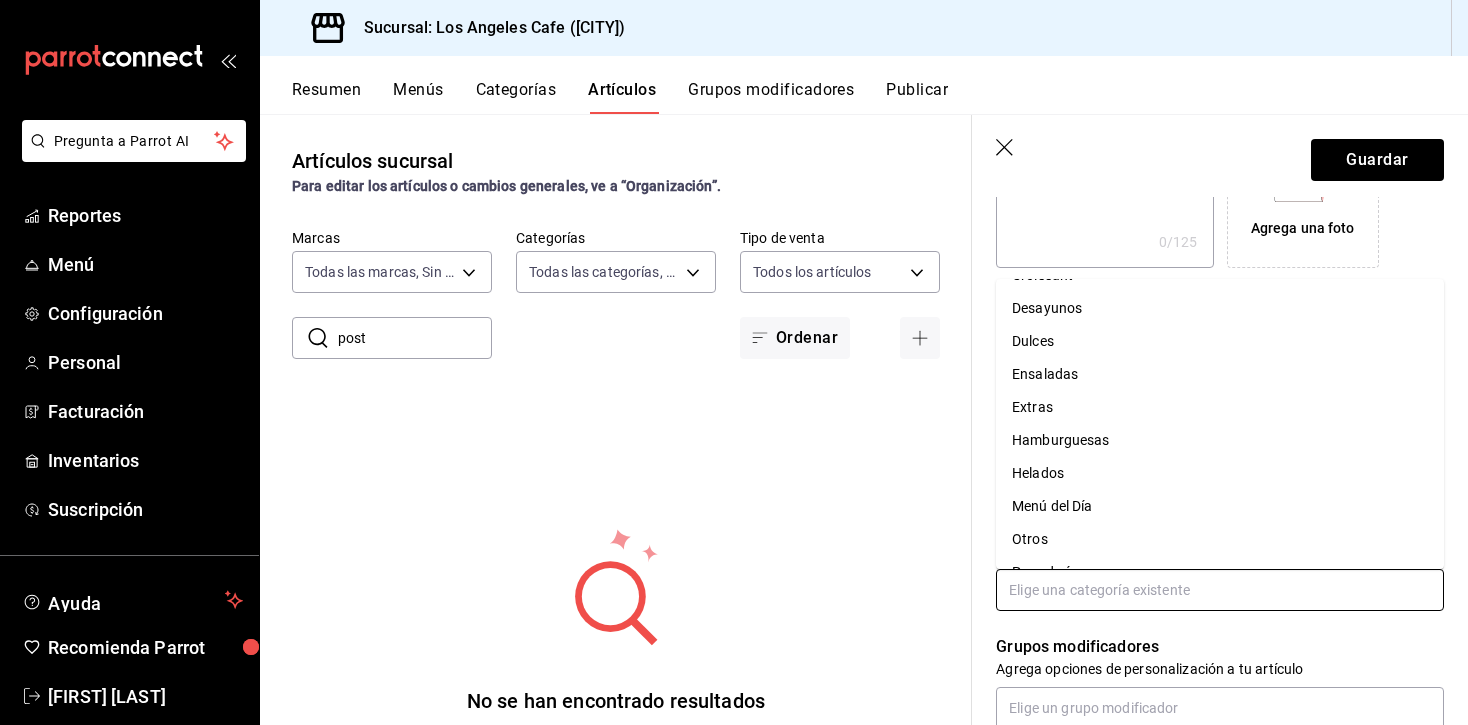click on "Extras" at bounding box center [1220, 407] 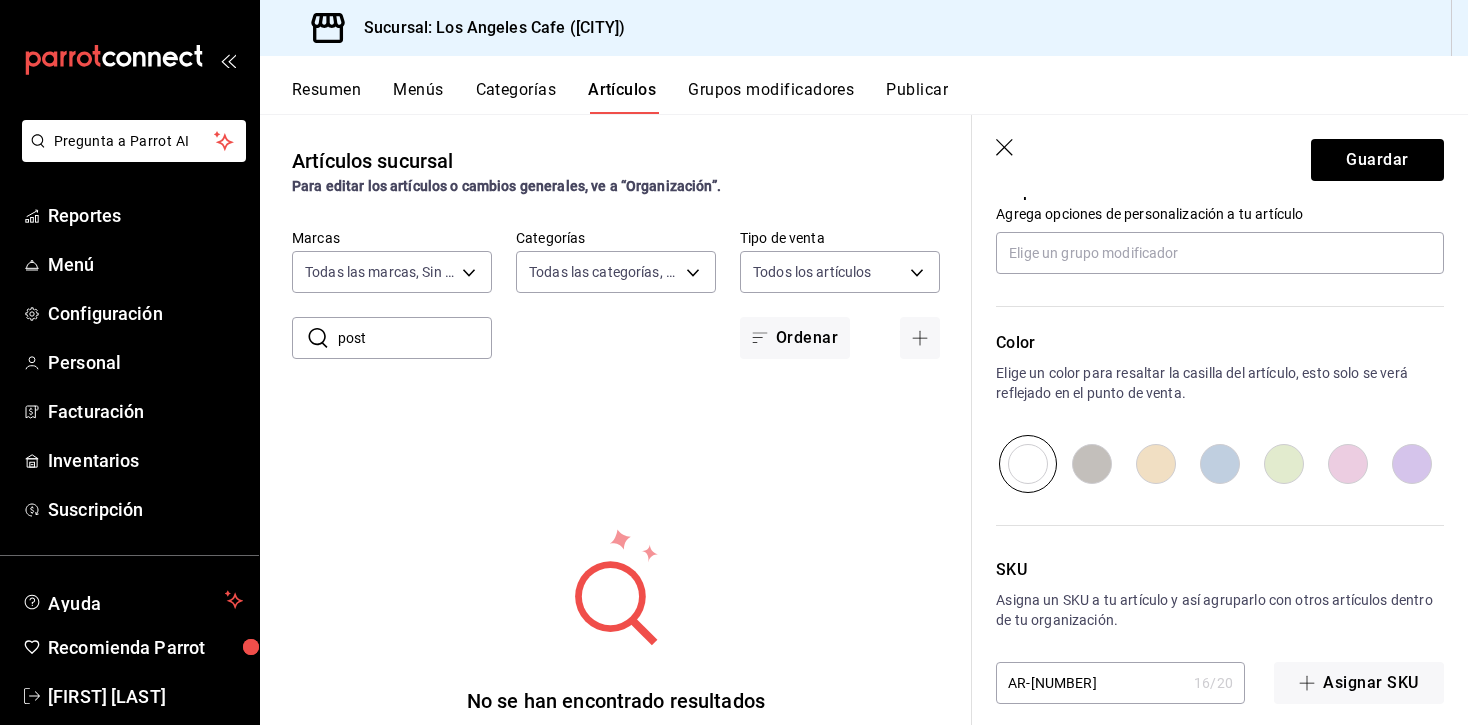 scroll, scrollTop: 940, scrollLeft: 0, axis: vertical 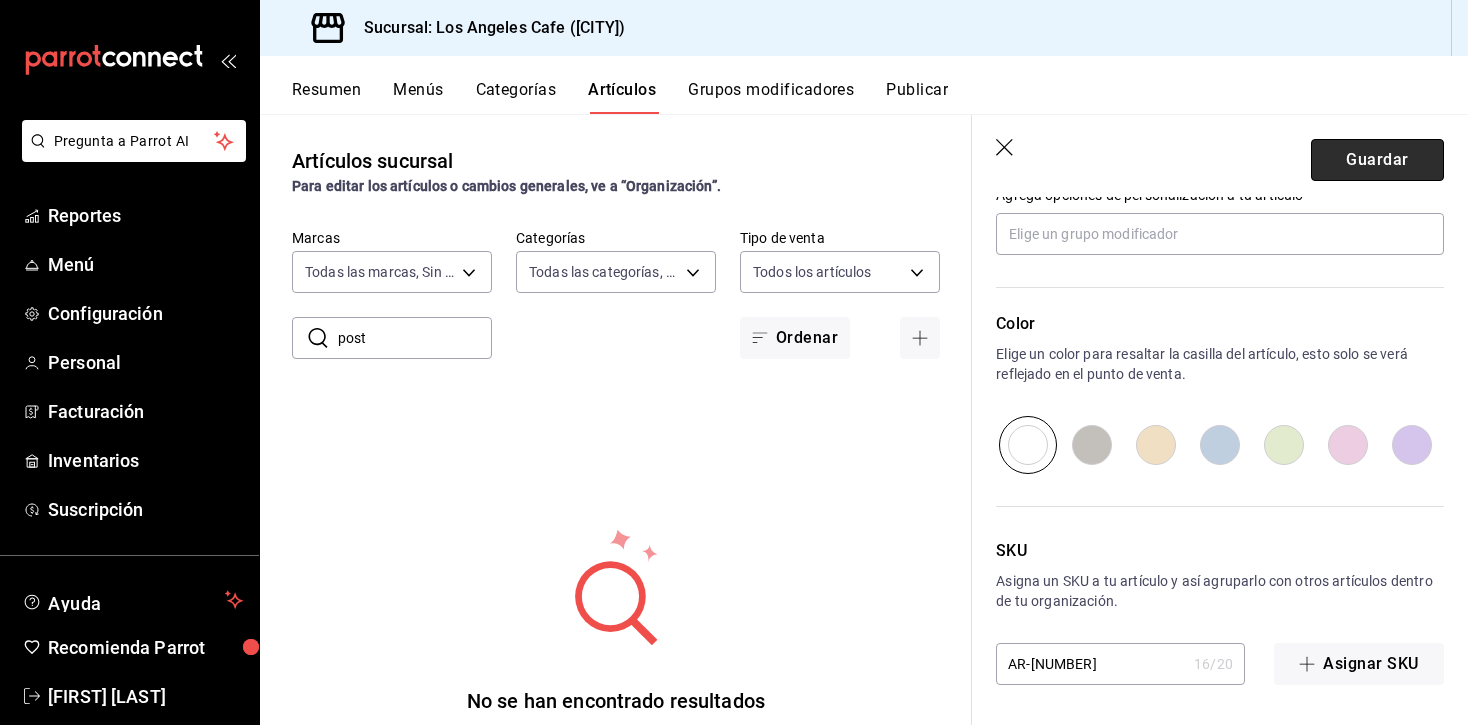 click on "Guardar" at bounding box center (1377, 160) 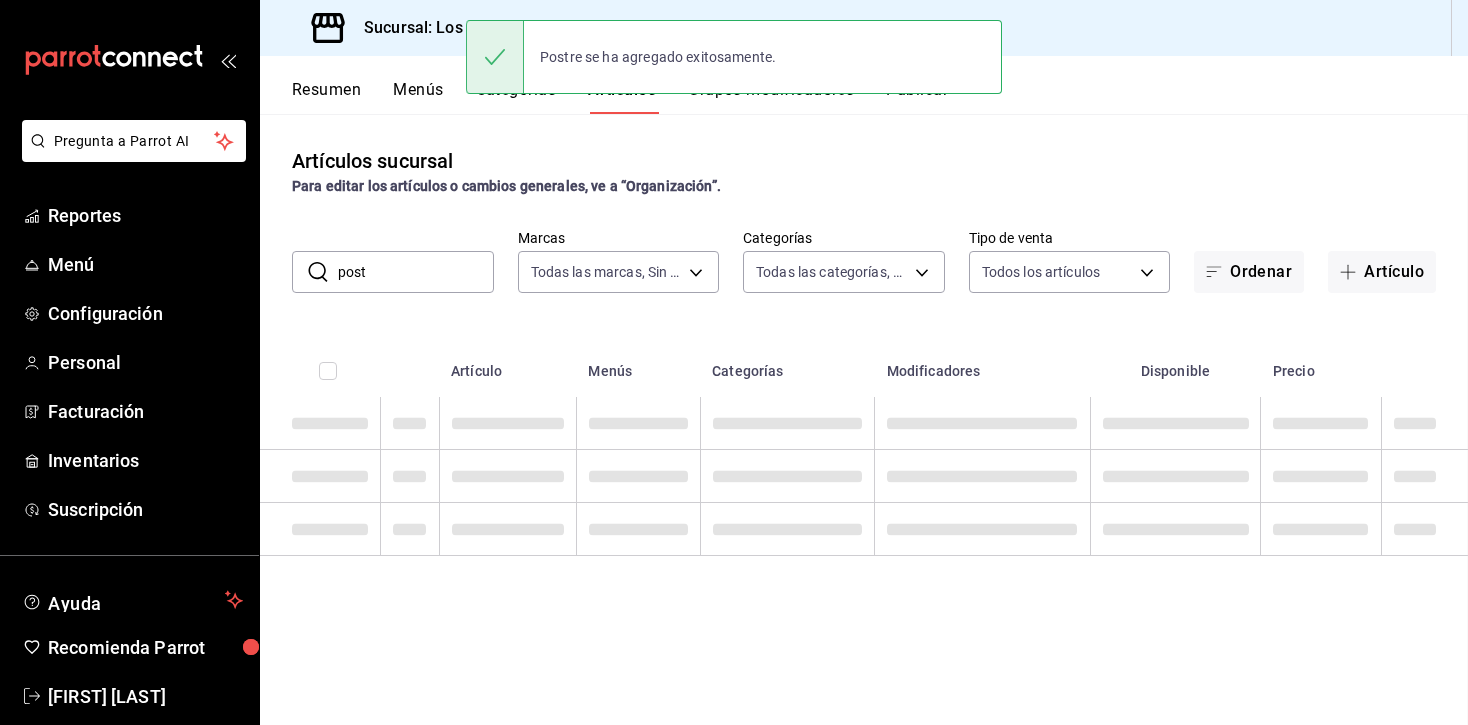 scroll, scrollTop: 0, scrollLeft: 0, axis: both 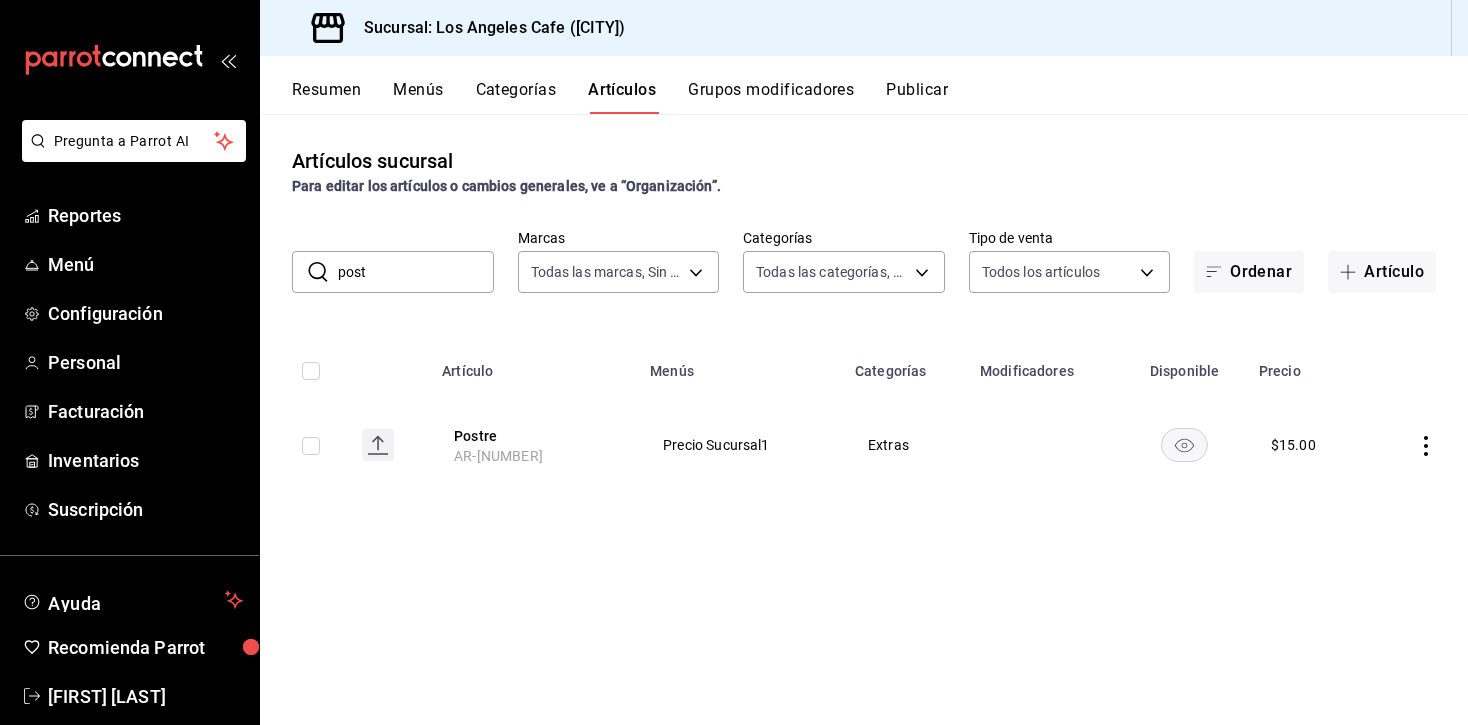 click on "Categorías" at bounding box center (516, 97) 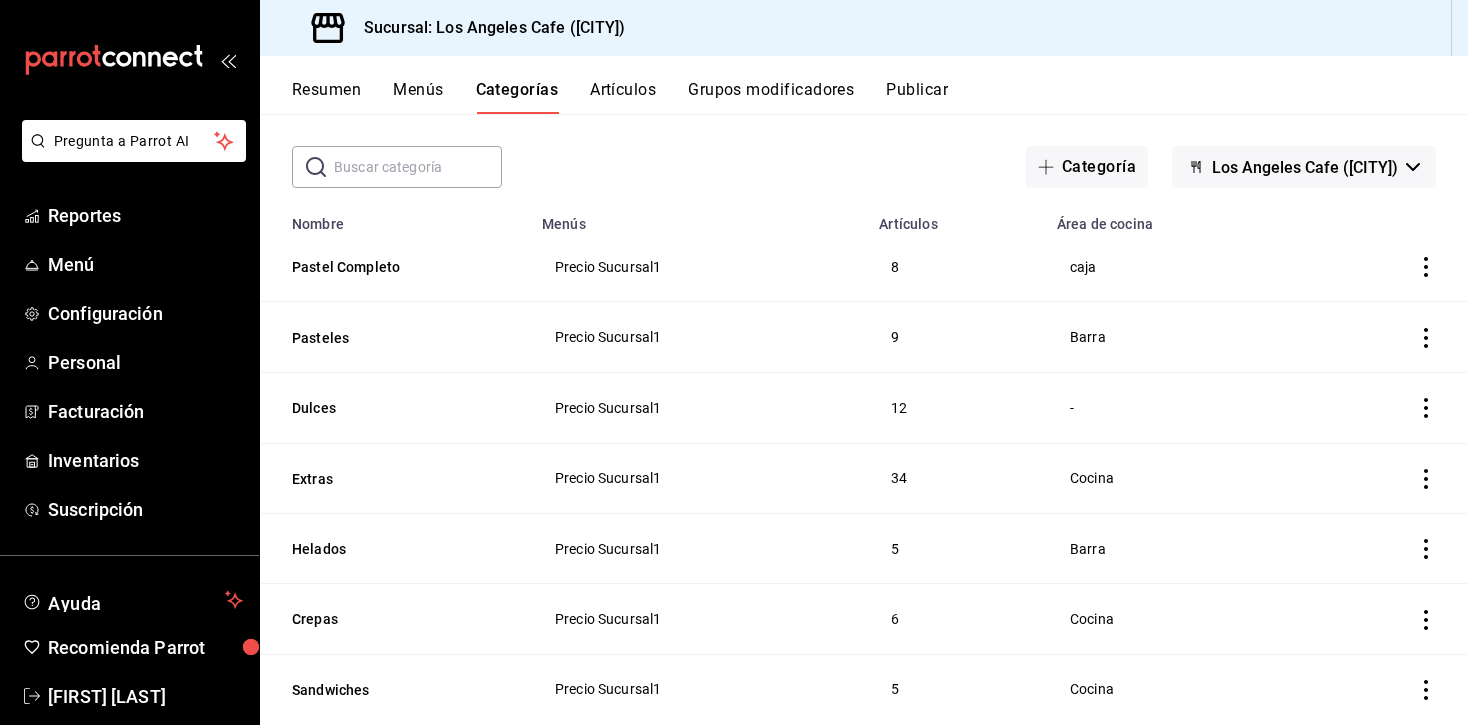 scroll, scrollTop: 0, scrollLeft: 0, axis: both 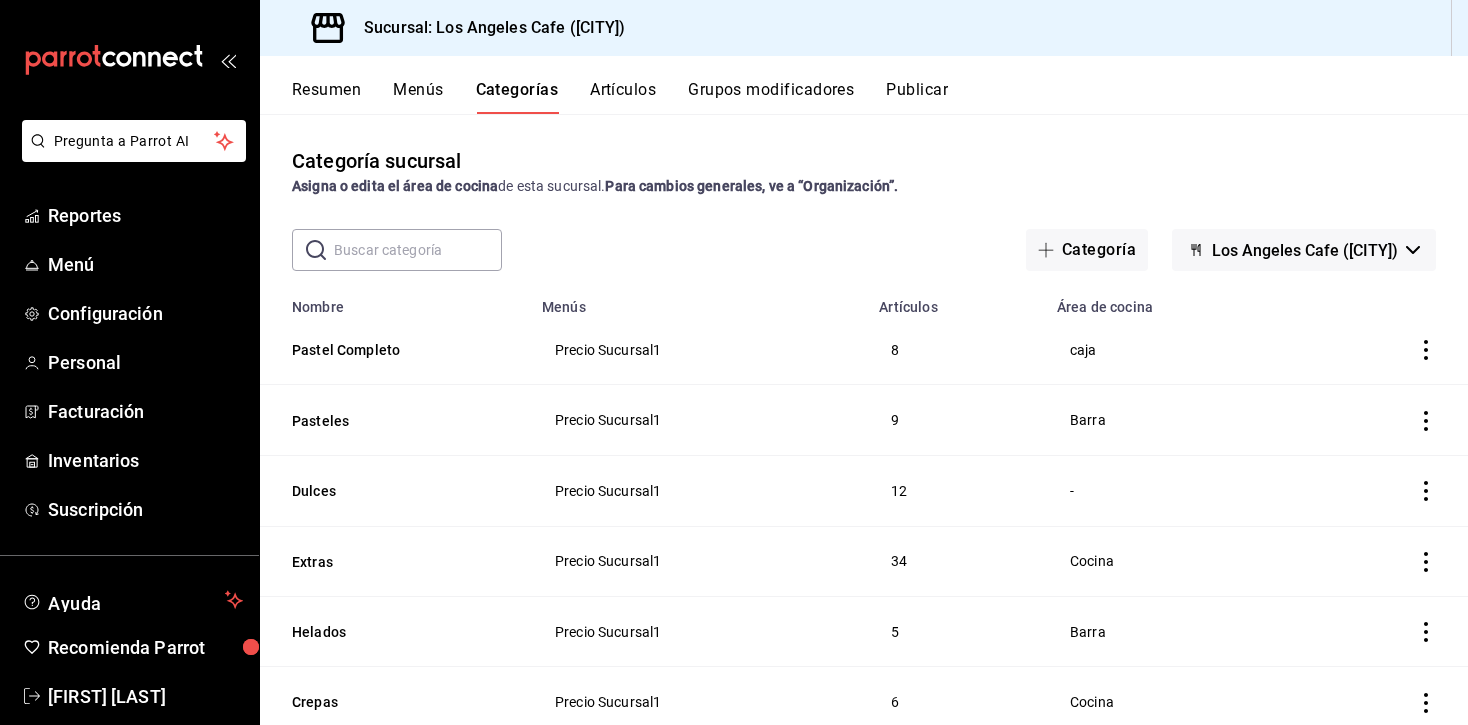 click on "Artículos" at bounding box center (623, 97) 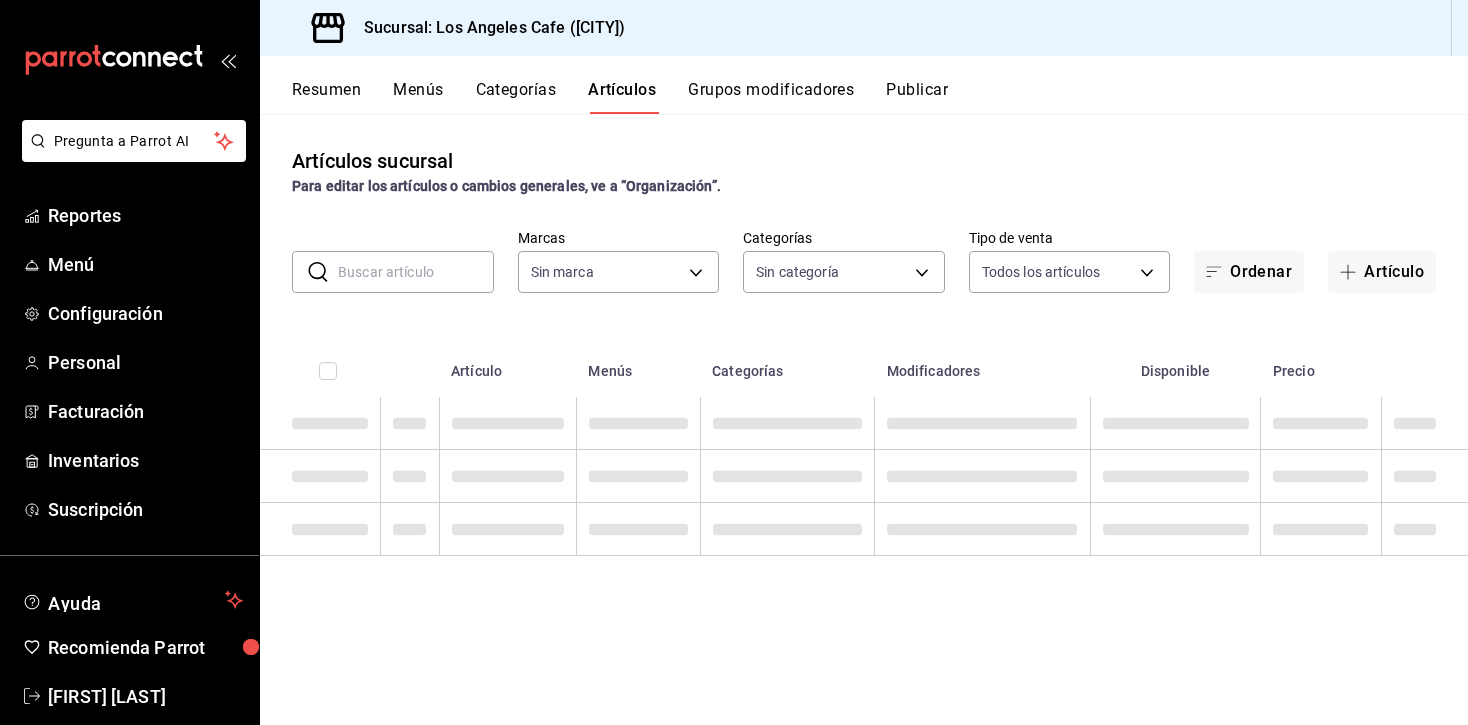 type on "[UUID]" 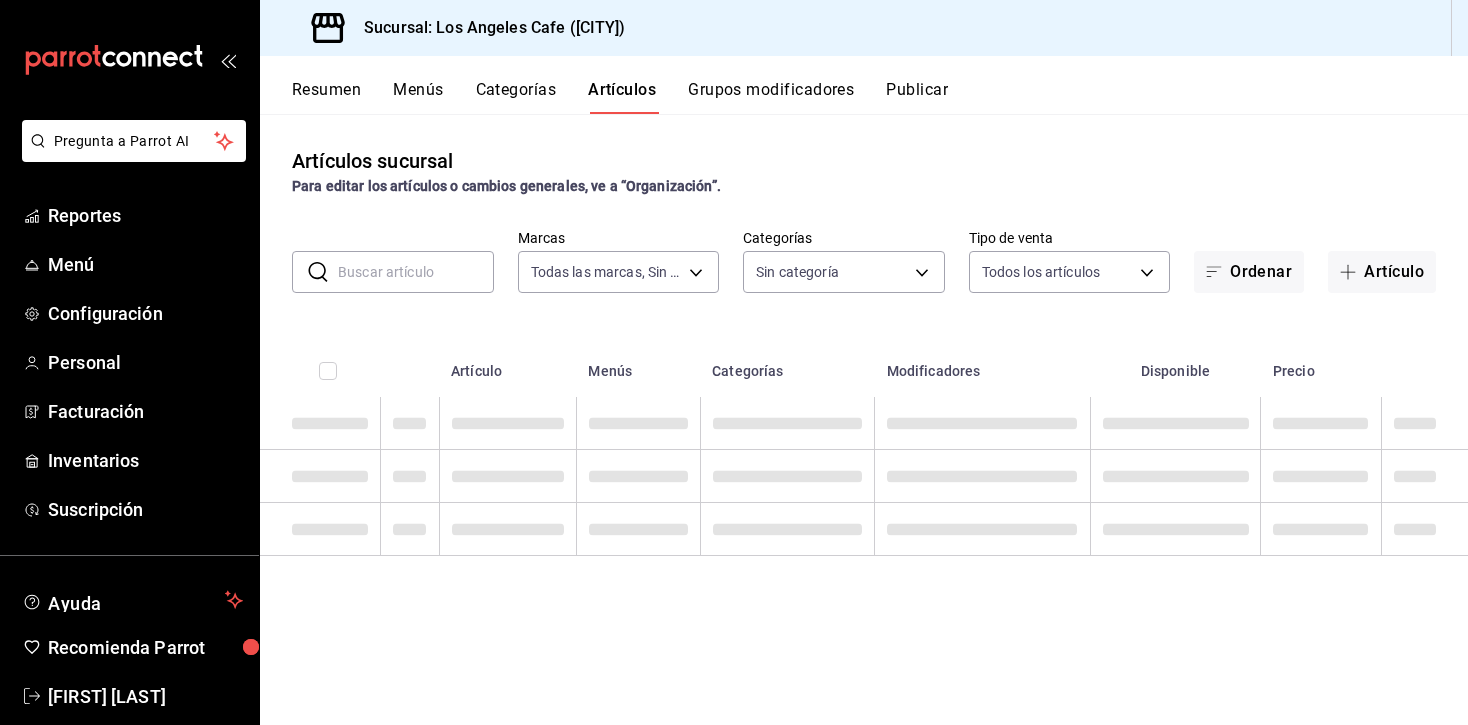 type on "[UUID],[UUID],[UUID],[UUID],[UUID],[UUID],[UUID],[UUID],[UUID],[UUID],[UUID],[UUID],[UUID],[UUID],[UUID],[UUID],[UUID]" 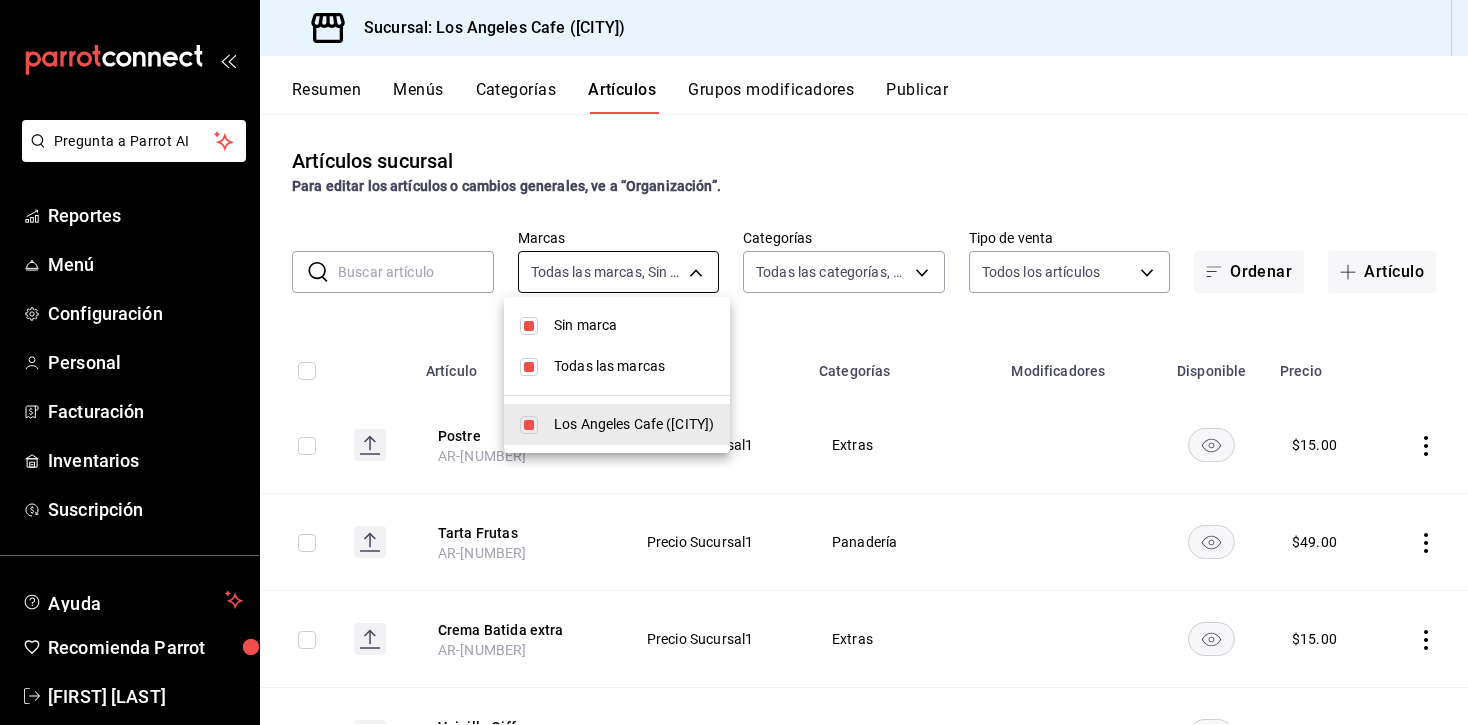 click on "Pregunta a Parrot AI Reportes   Menú   Configuración   Personal   Facturación   Inventarios   Suscripción   Ayuda Recomienda Parrot   [FIRST] [LAST]   Sugerir nueva función   Sucursal: Los Angeles Cafe ([CITY]) Resumen Menús Categorías Artículos Grupos modificadores Publicar Artículos sucursal Para editar los artículos o cambios generales, ve a “Organización”. ​ ​ Marcas Todas las marcas, Sin marca [UUID] Categorías Todas las categorías, Sin categoría Tipo de venta Todos los artículos ALL Ordenar Artículo Artículo Menús Categorías Modificadores Disponible Precio Postre AR-[NUMBER] Precio Sucursal1 Extras $ 15.00 Tarta Frutas AR-[NUMBER] Precio Sucursal1 Panadería $ 49.00 Crema Batida extra AR-[NUMBER] Precio Sucursal1 Extras $ 15.00 Vainilla Giff AR-[NUMBER] $ 11.00 P Tiramisu AR-[NUMBER] Precio Sucursal1 Pasteles $ 45.00 Golden Milk AR-[NUMBER] Precio Sucursal1 Bebidas Calientes Tamaño Tipo de leche $ 60.00 Chai Manzana $ $" at bounding box center (734, 362) 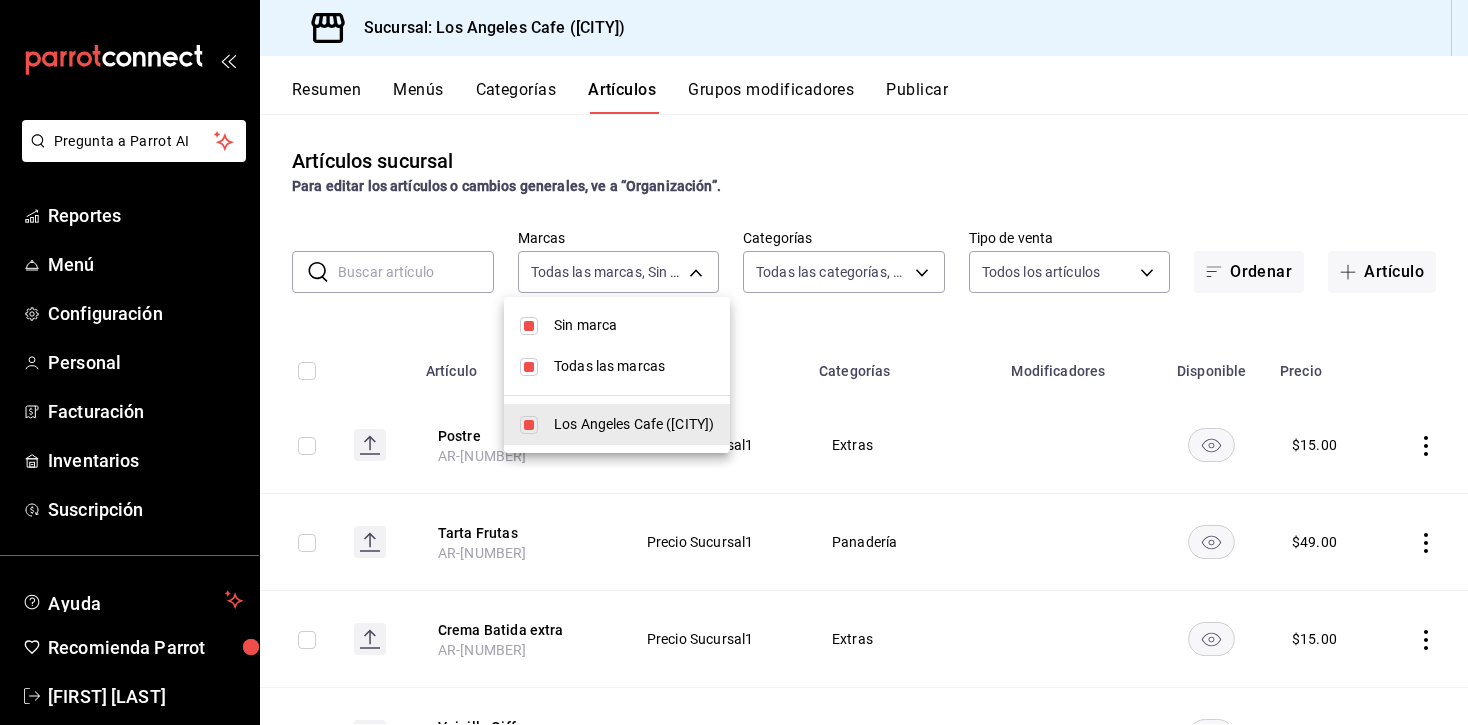 click at bounding box center [734, 362] 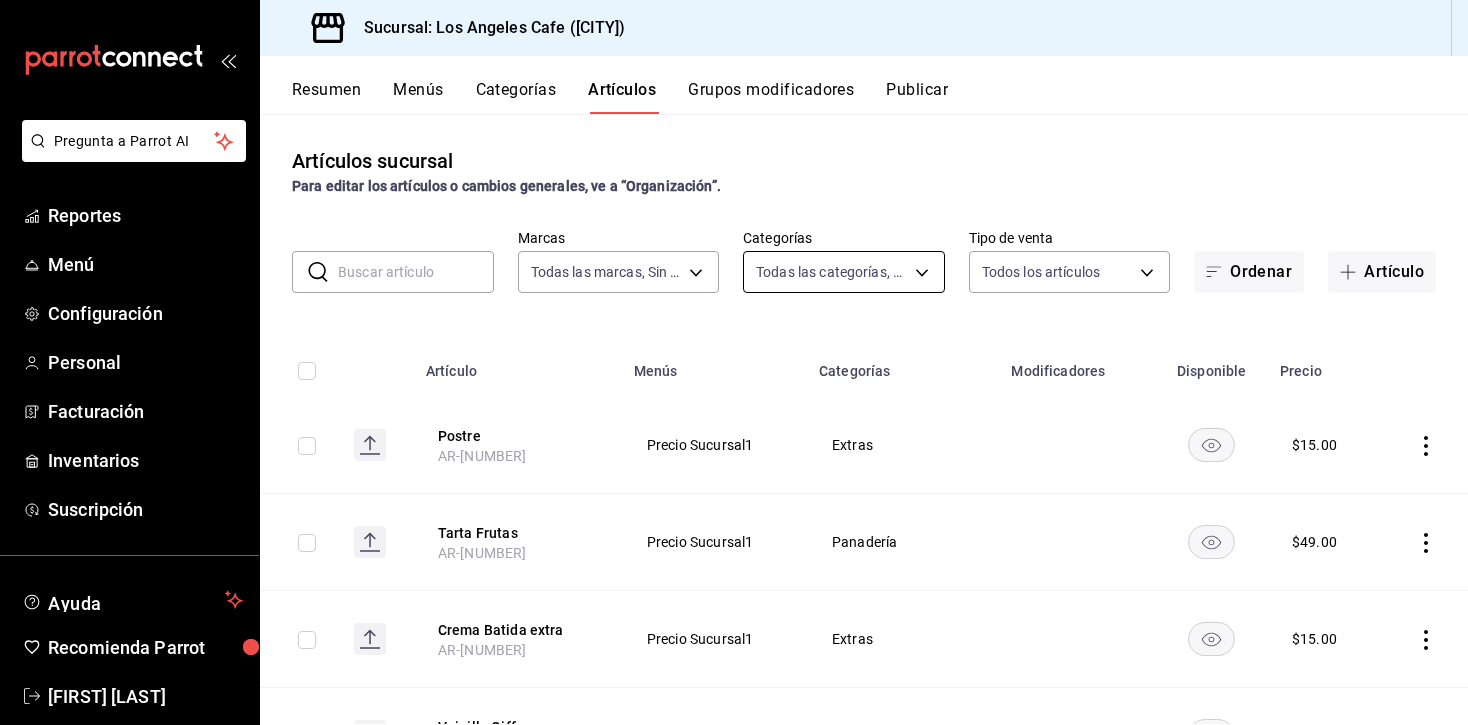 click on "Pregunta a Parrot AI Reportes   Menú   Configuración   Personal   Facturación   Inventarios   Suscripción   Ayuda Recomienda Parrot   [FIRST] [LAST]   Sugerir nueva función   Sucursal: Los Angeles Cafe ([CITY]) Resumen Menús Categorías Artículos Grupos modificadores Publicar Artículos sucursal Para editar los artículos o cambios generales, ve a “Organización”. ​ ​ Marcas Todas las marcas, Sin marca [UUID] Categorías Todas las categorías, Sin categoría Tipo de venta Todos los artículos ALL Ordenar Artículo Artículo Menús Categorías Modificadores Disponible Precio Postre AR-[NUMBER] Precio Sucursal1 Extras $ 15.00 Tarta Frutas AR-[NUMBER] Precio Sucursal1 Panadería $ 49.00 Crema Batida extra AR-[NUMBER] Precio Sucursal1 Extras $ 15.00 Vainilla Giff AR-[NUMBER] $ 11.00 P Tiramisu AR-[NUMBER] Precio Sucursal1 Pasteles $ 45.00 Golden Milk AR-[NUMBER] Precio Sucursal1 Bebidas Calientes Tamaño Tipo de leche $ 60.00 Chai Manzana $ $" at bounding box center (734, 362) 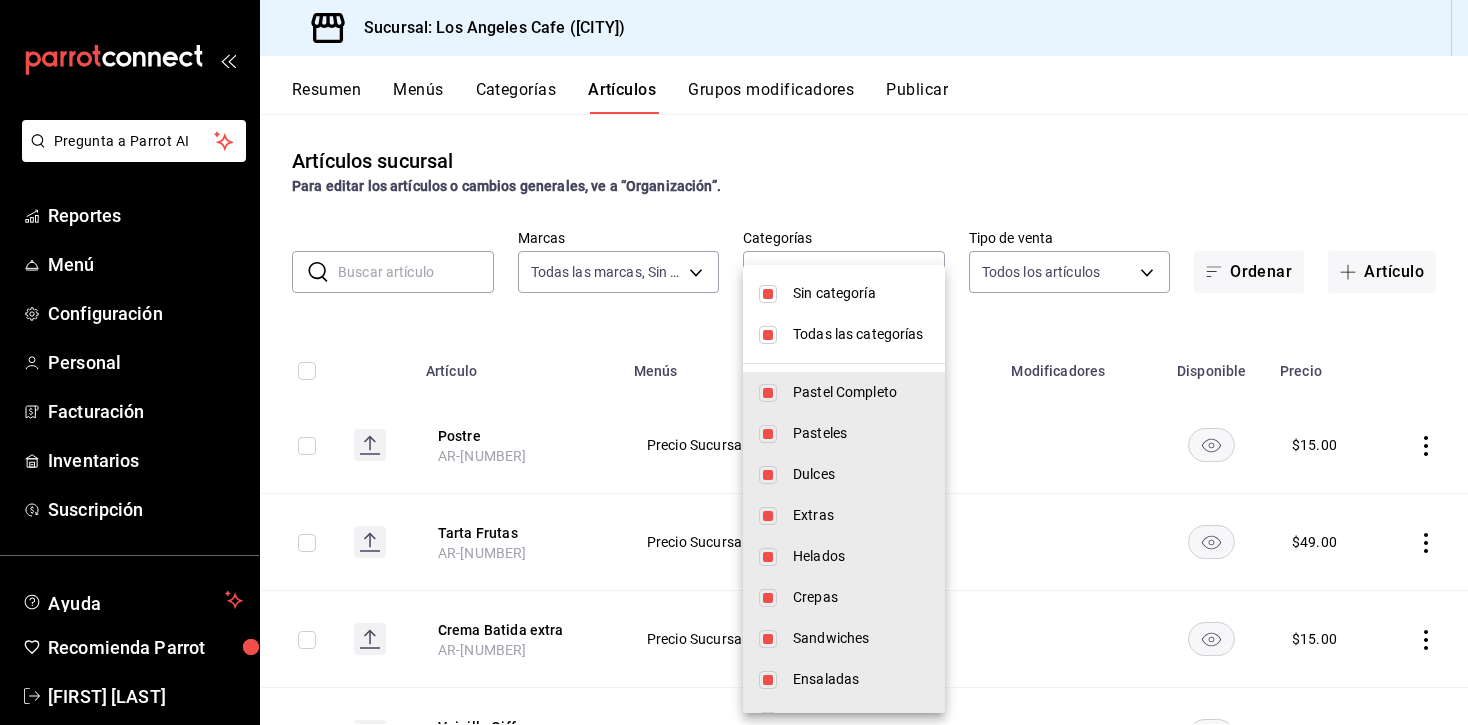 click on "Sin categoría" at bounding box center [861, 293] 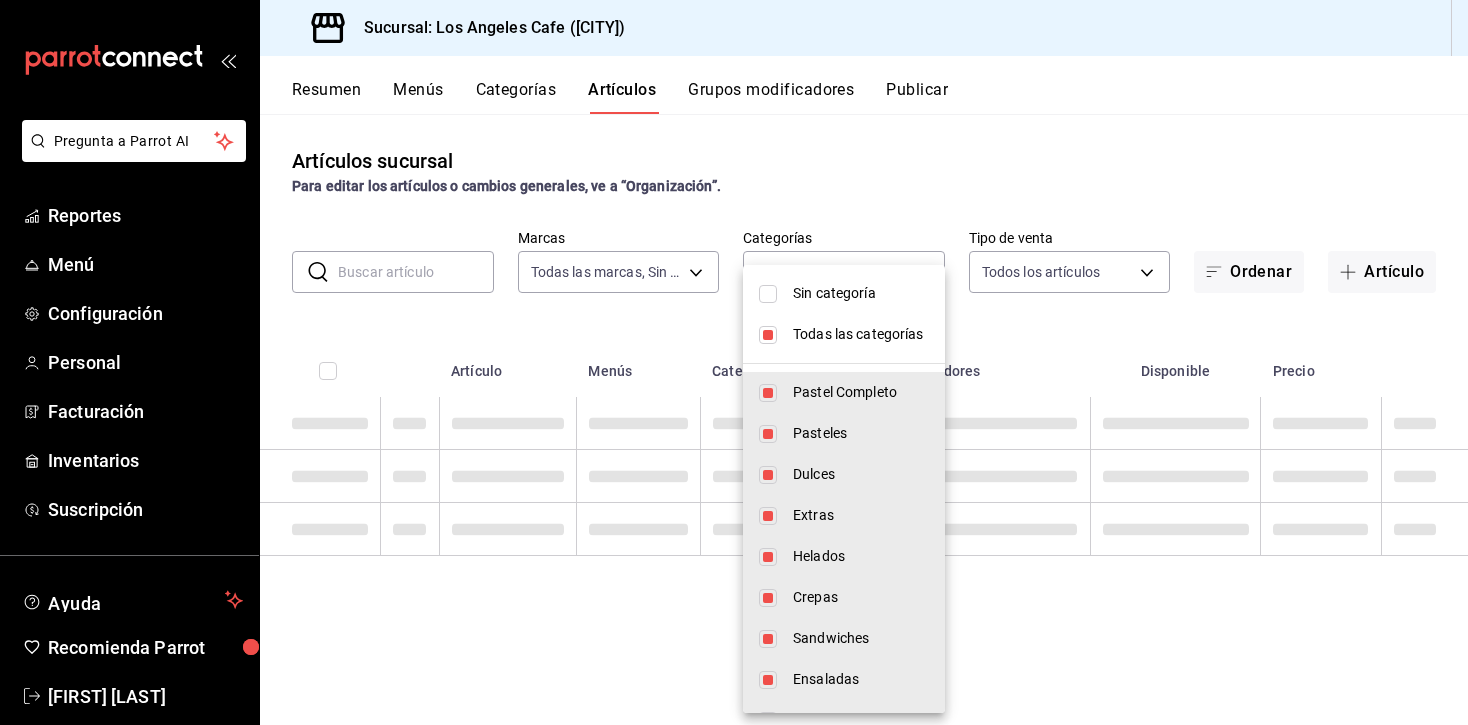 click on "Todas las categorías" at bounding box center (861, 334) 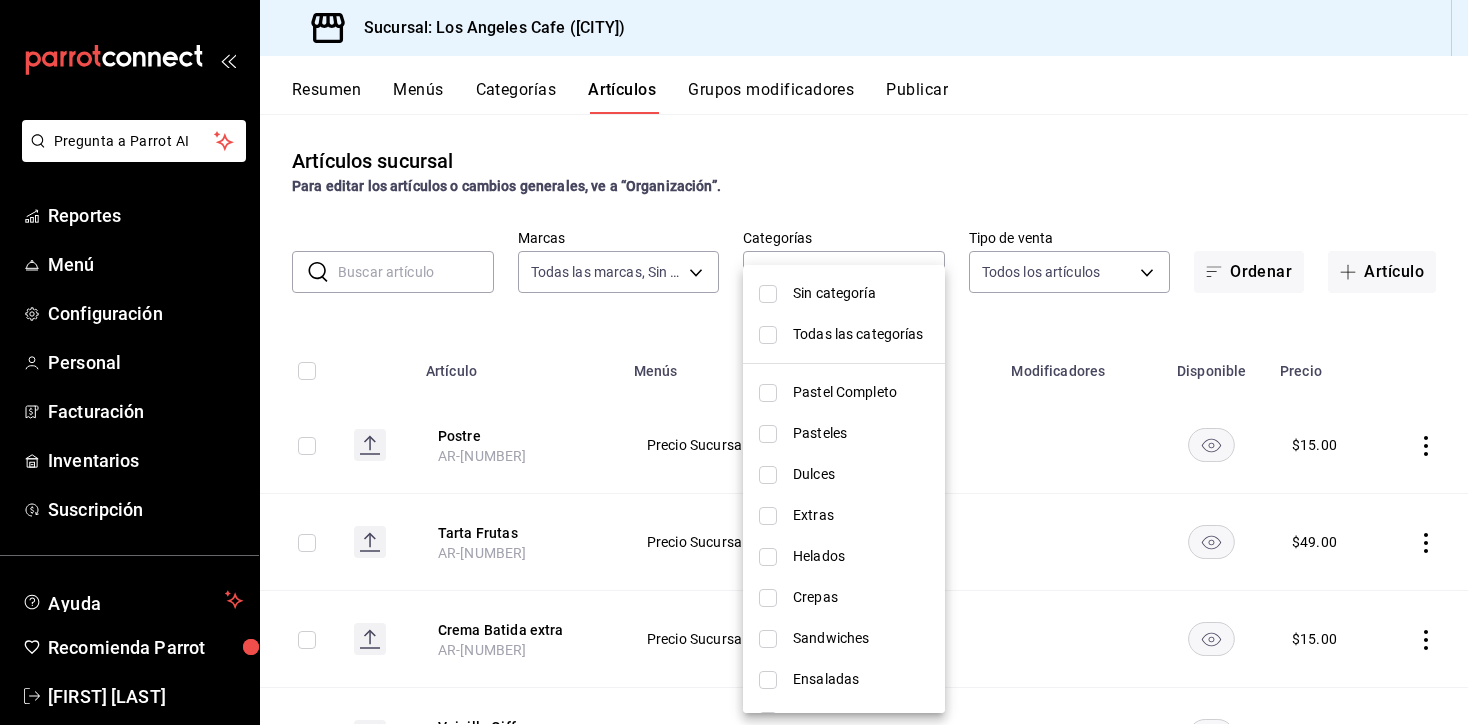 click on "Pasteles" at bounding box center (861, 433) 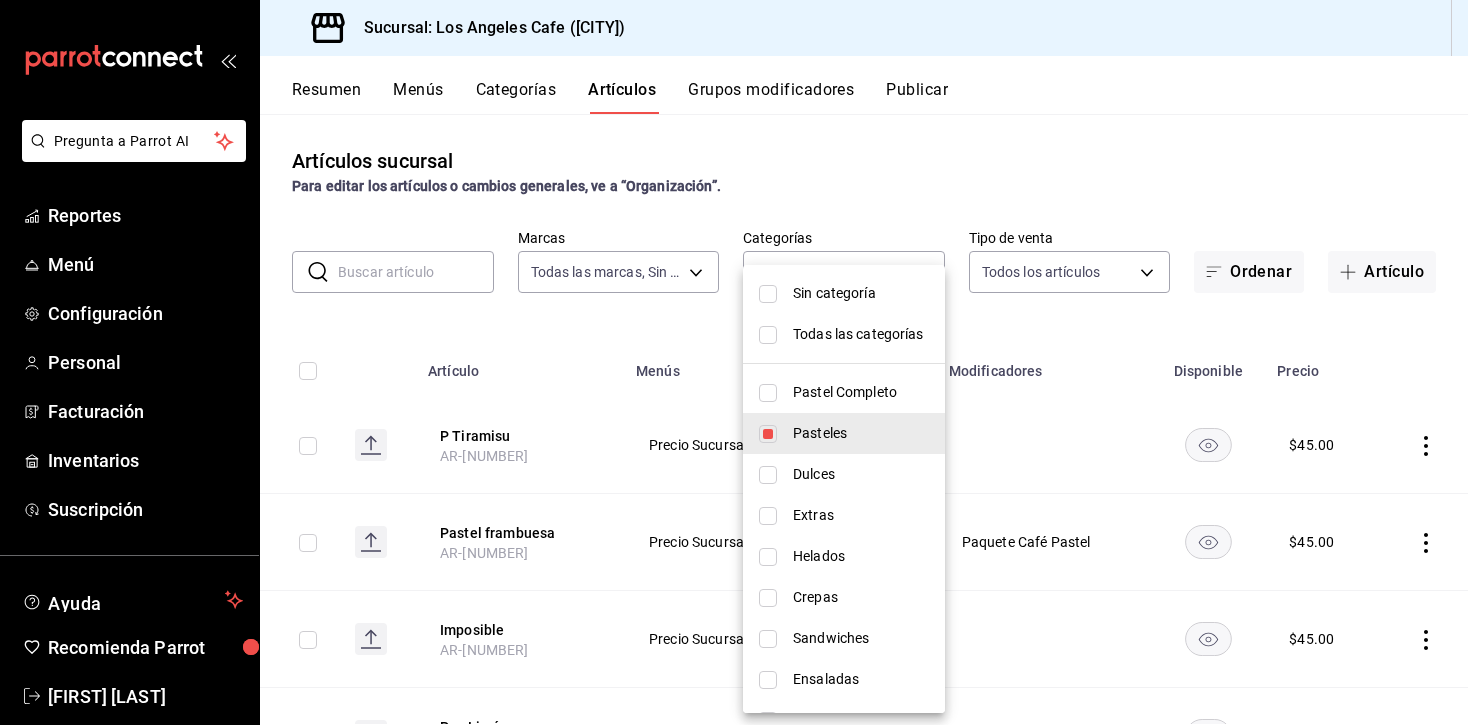 click at bounding box center (734, 362) 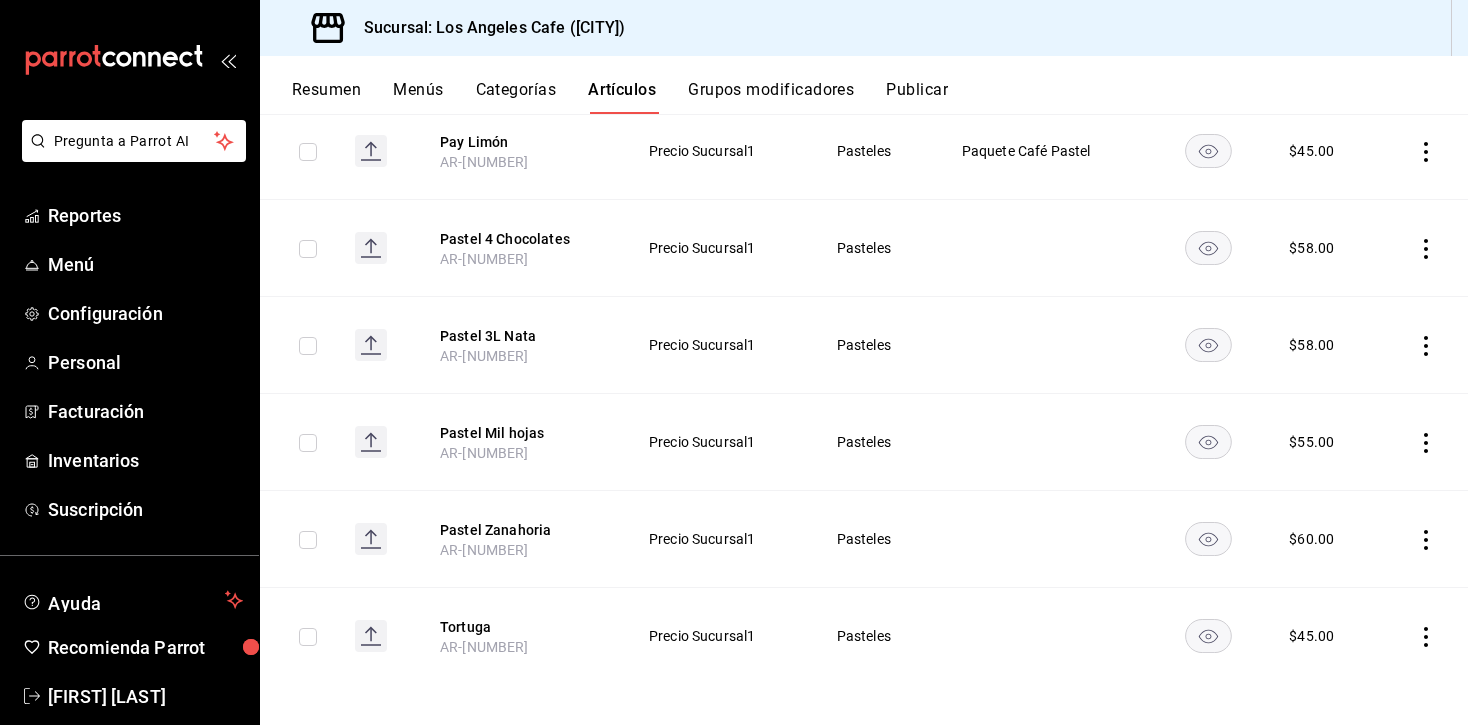 scroll, scrollTop: 593, scrollLeft: 0, axis: vertical 